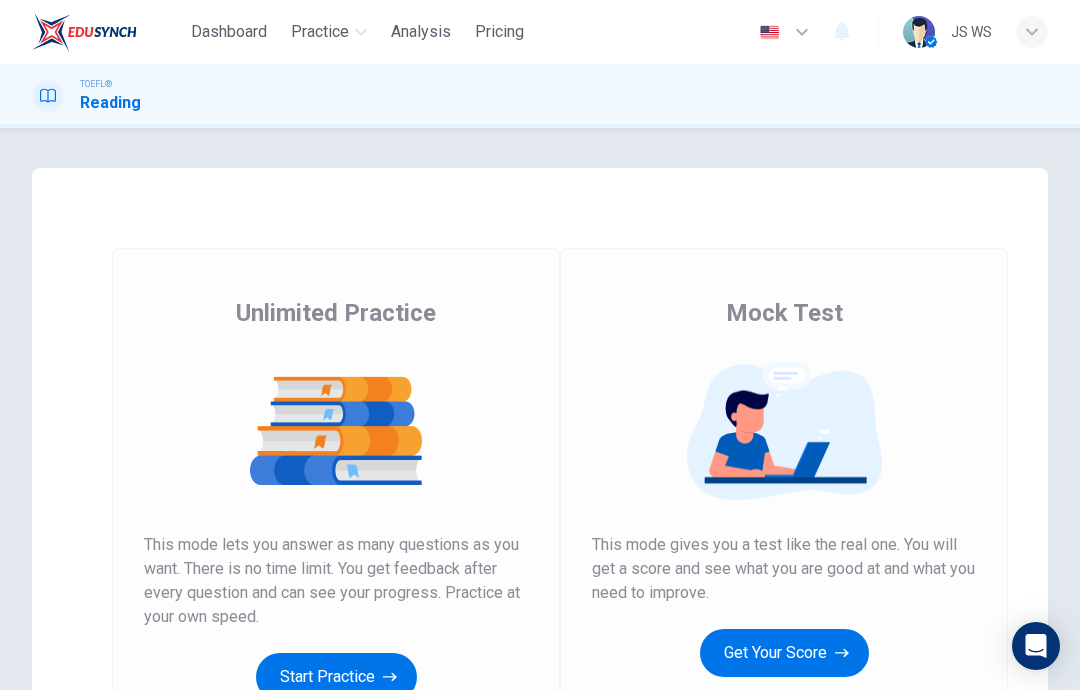 scroll, scrollTop: 0, scrollLeft: 0, axis: both 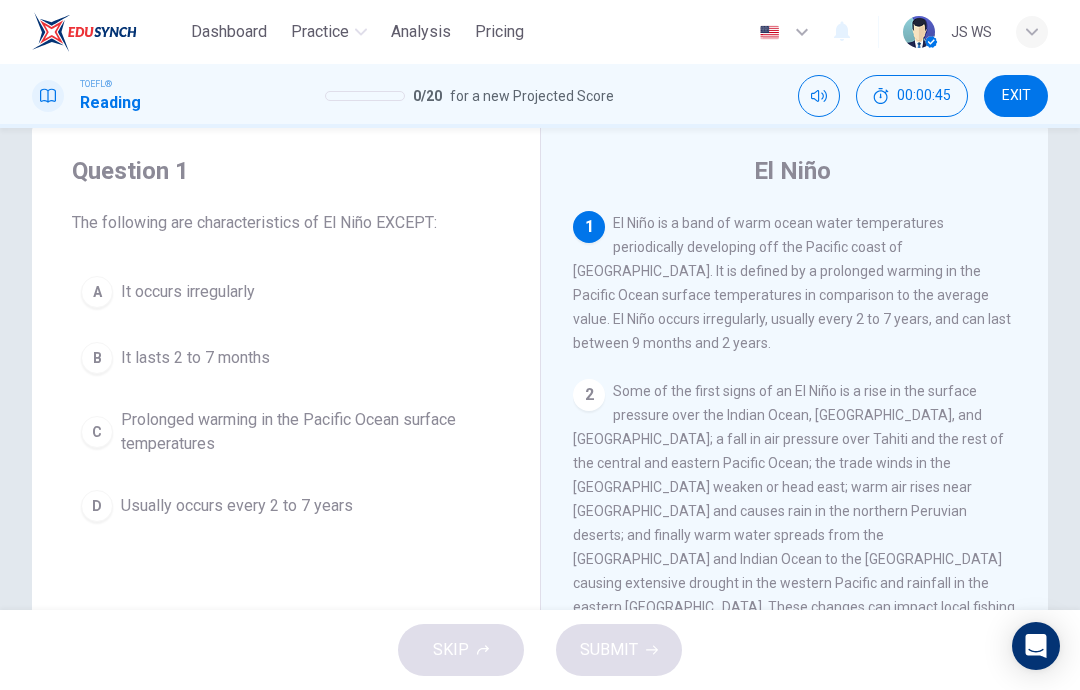 click on "B It lasts 2 to 7 months" at bounding box center [286, 358] 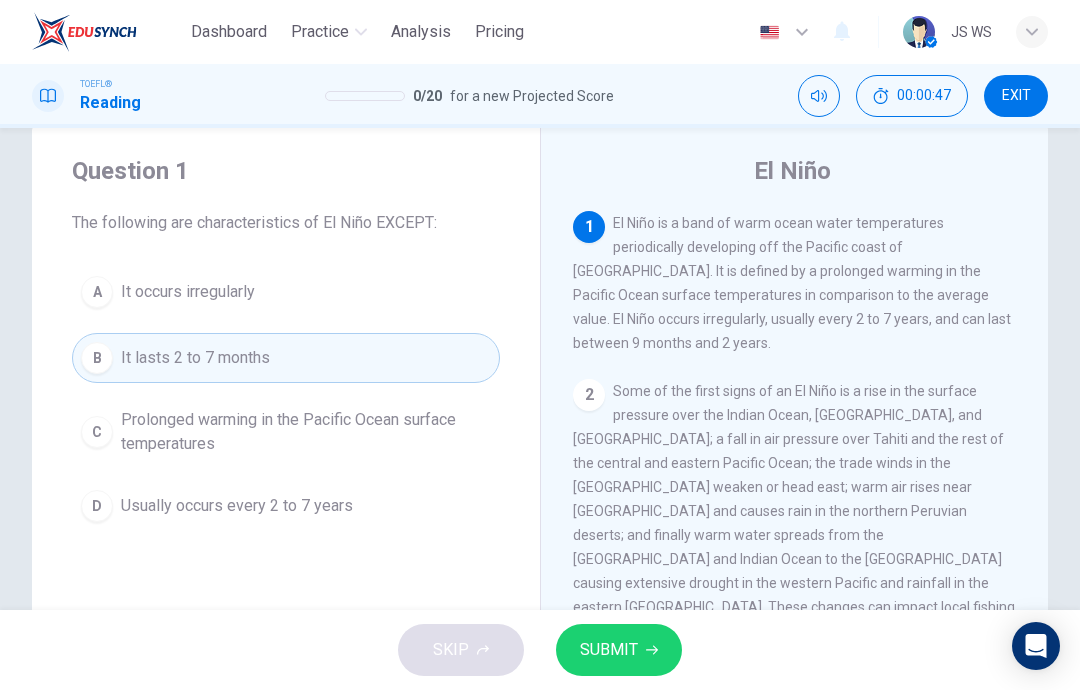 click on "SUBMIT" at bounding box center (619, 650) 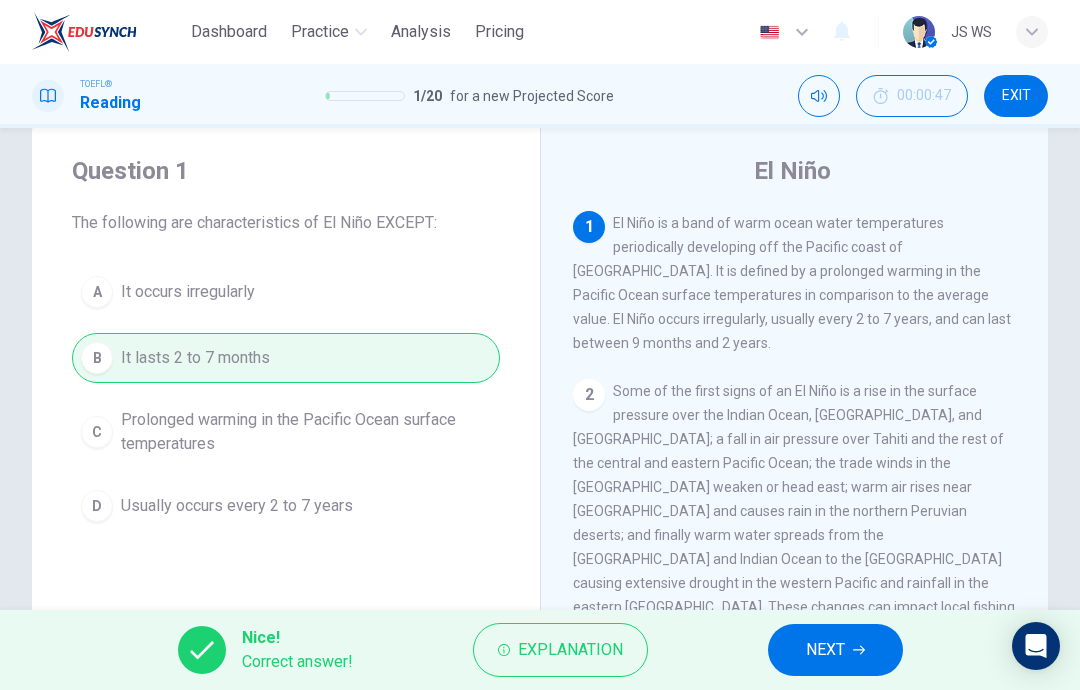 click on "NEXT" at bounding box center [835, 650] 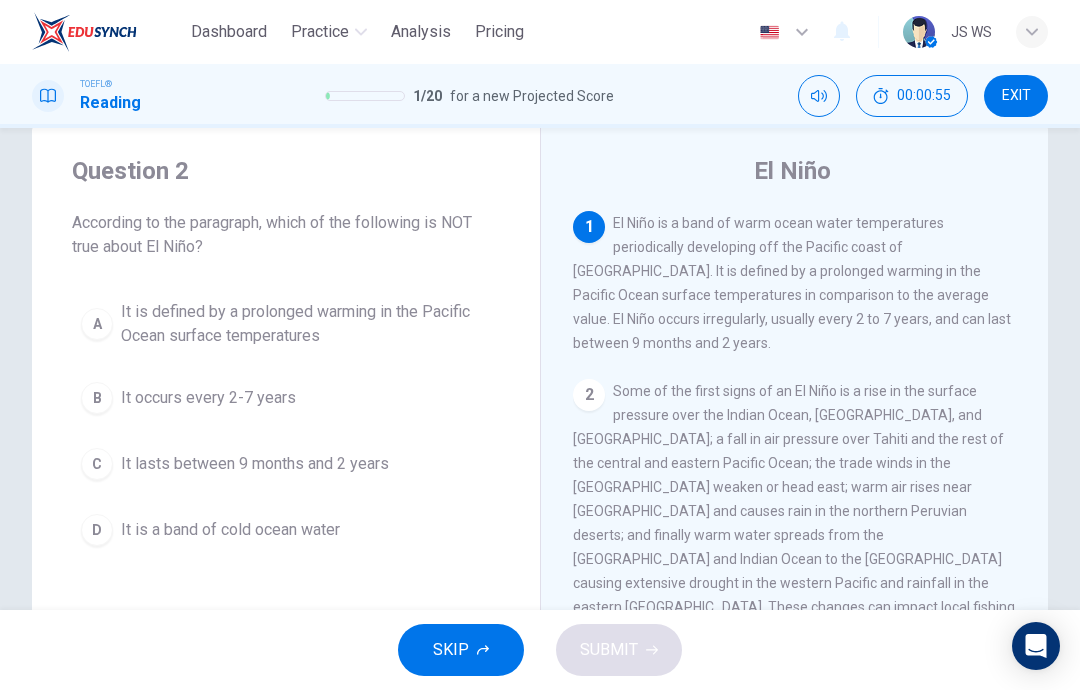 click on "D It is a band of cold ocean water" at bounding box center (286, 530) 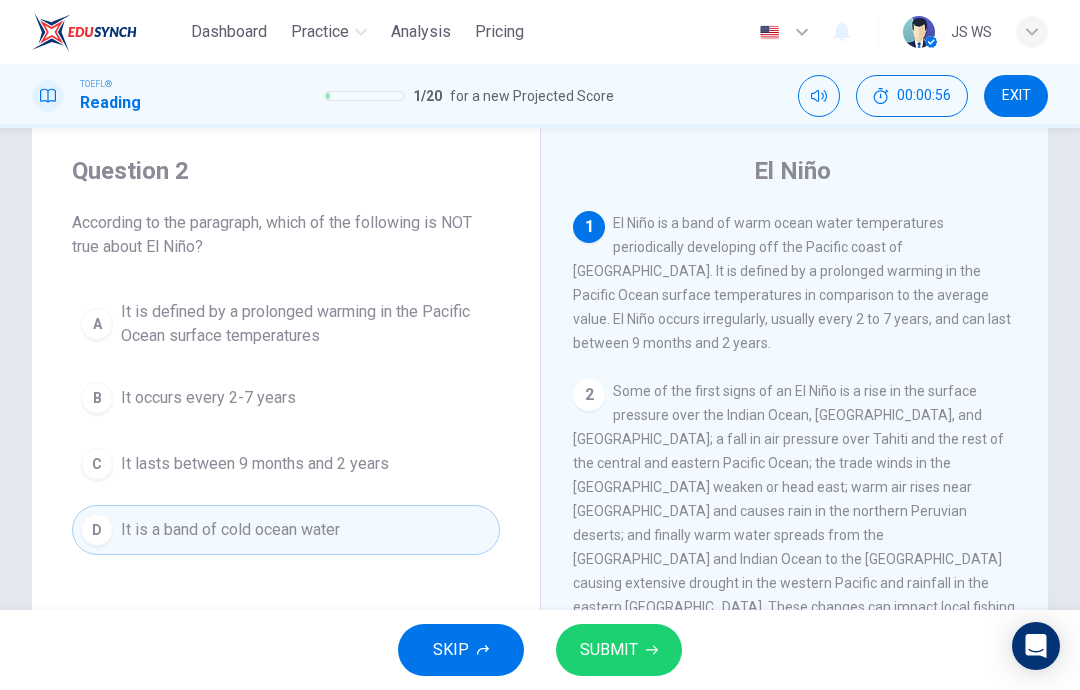 click on "SUBMIT" at bounding box center [619, 650] 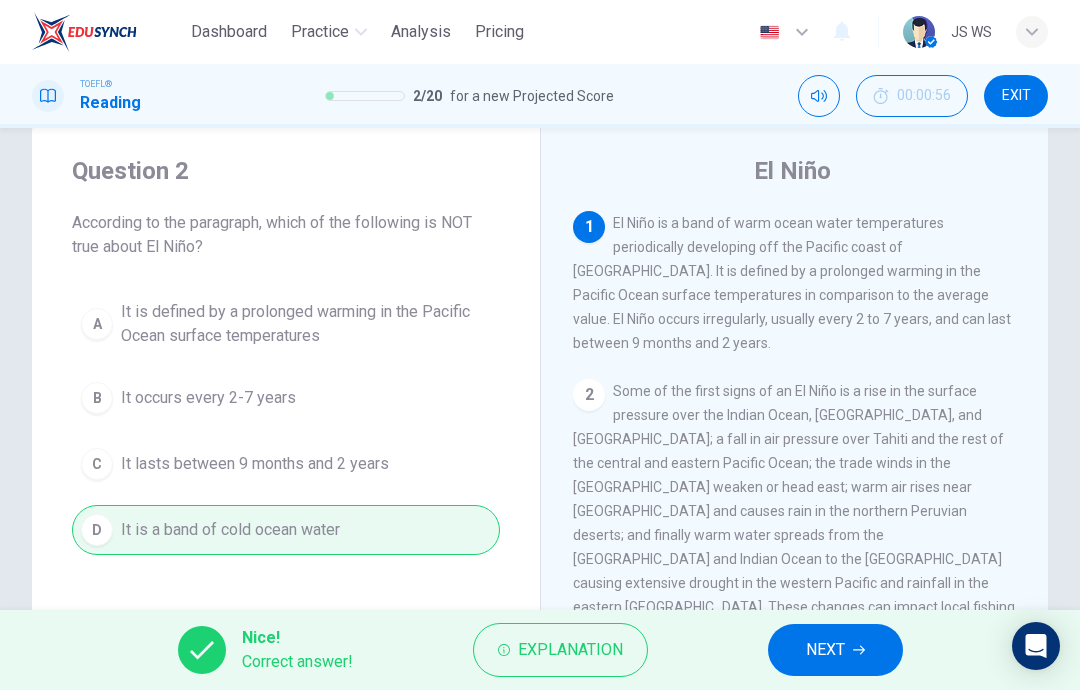 click on "Nice! Correct answer! Explanation NEXT" at bounding box center (540, 650) 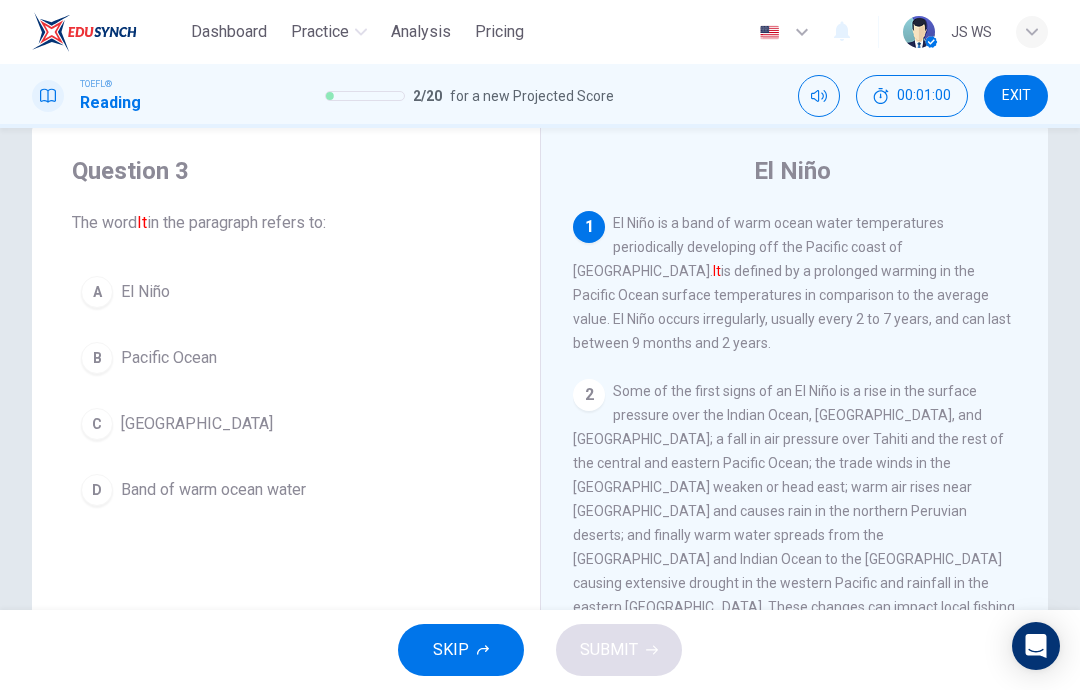 click on "A El Niño" at bounding box center (286, 292) 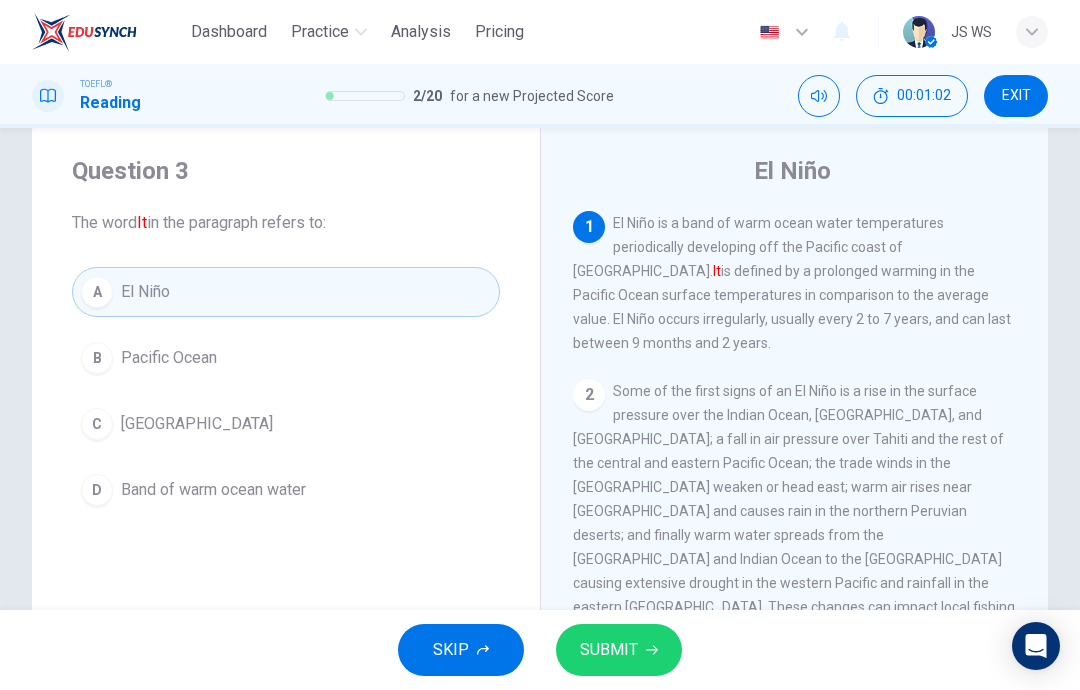 click on "SUBMIT" at bounding box center [609, 650] 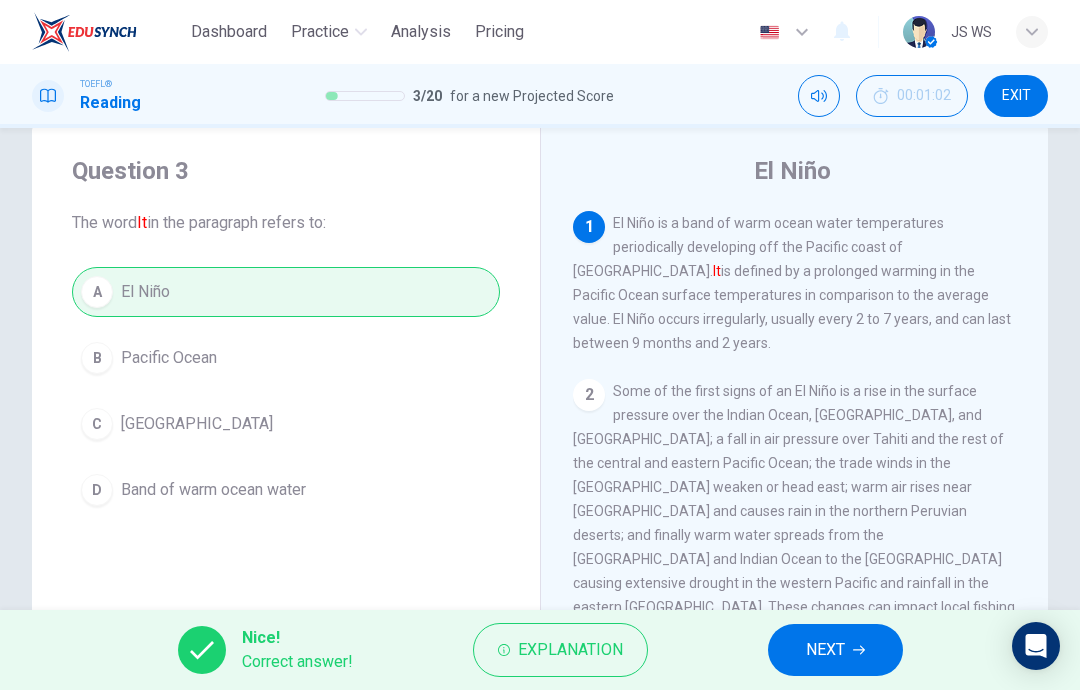 click on "Nice! Correct answer! Explanation NEXT" at bounding box center (540, 650) 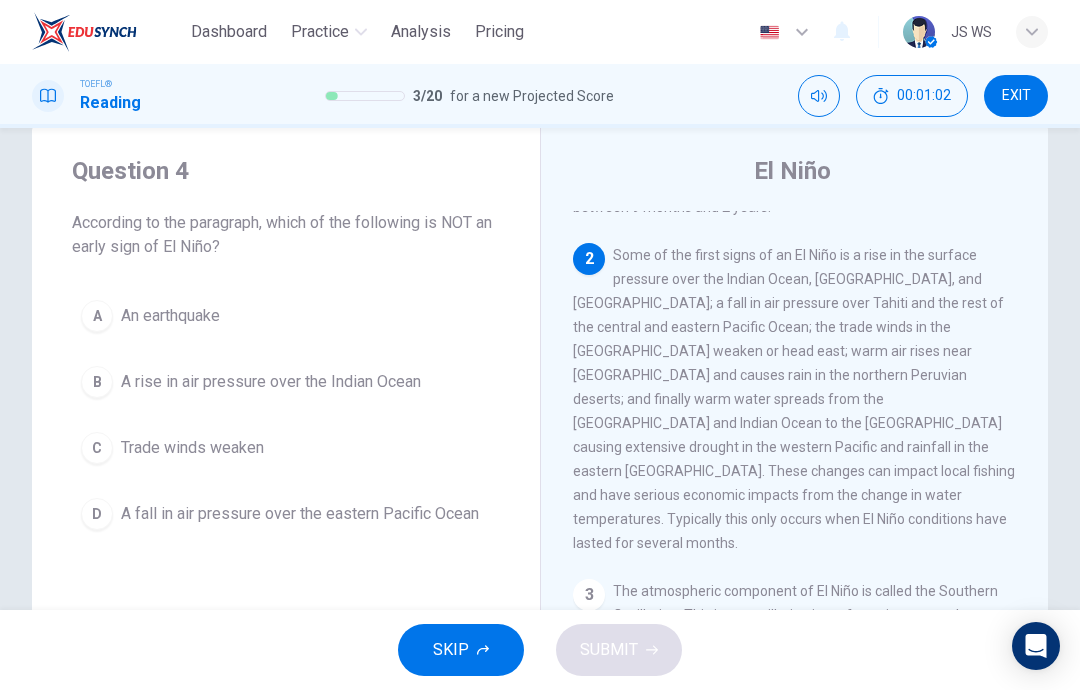 scroll, scrollTop: 149, scrollLeft: 0, axis: vertical 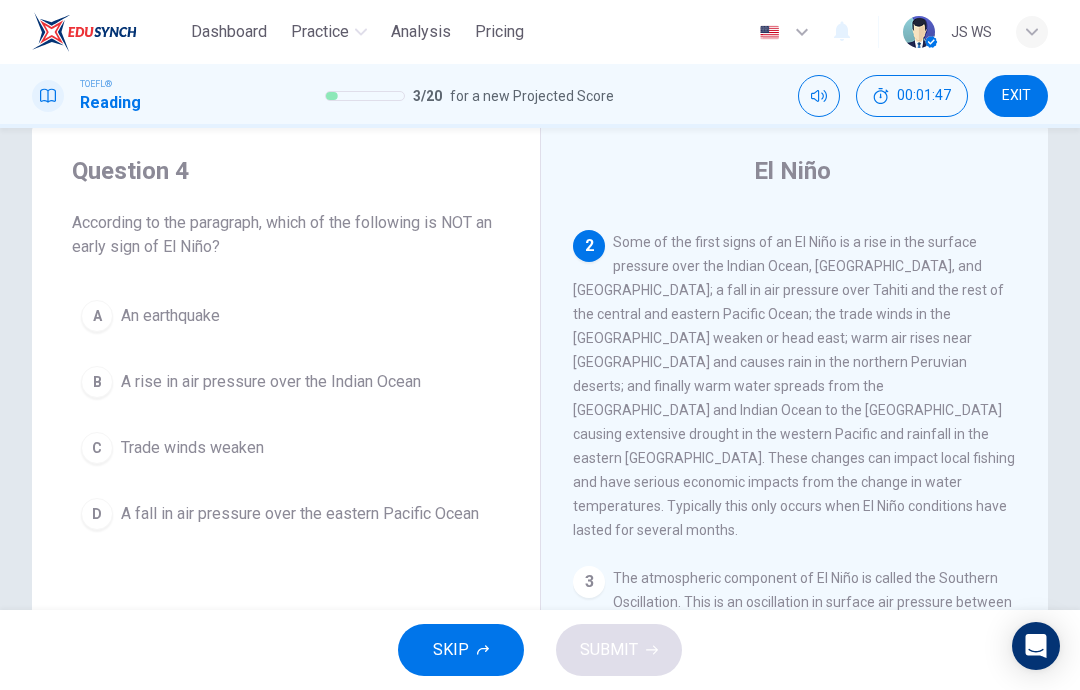 click on "A An earthquake" at bounding box center [286, 316] 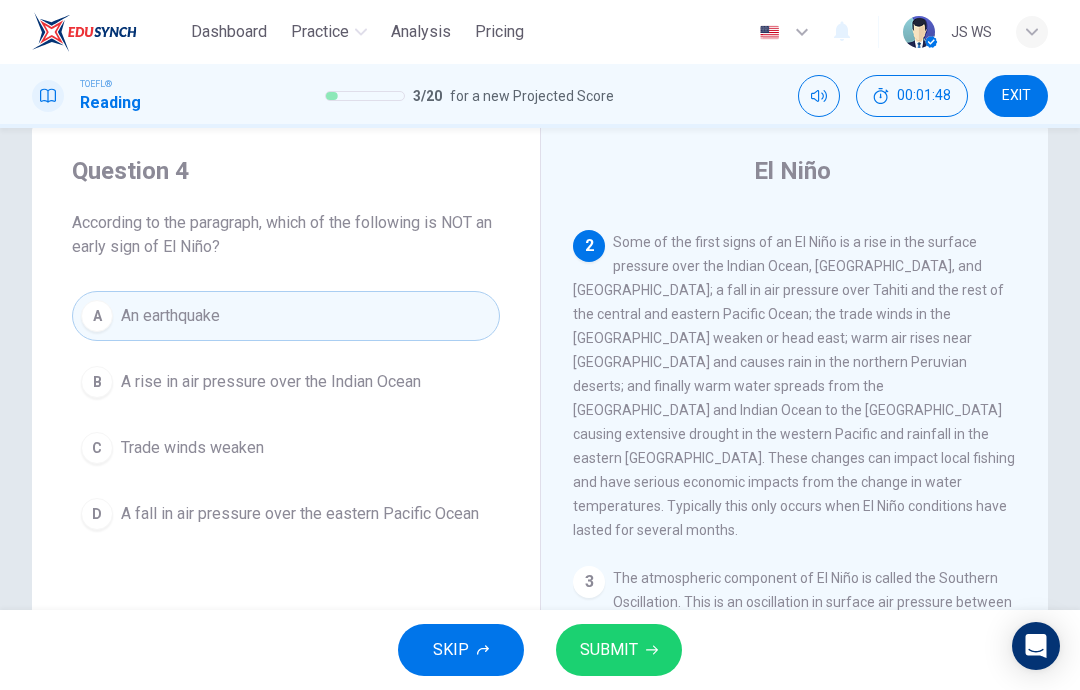 click on "SUBMIT" at bounding box center [609, 650] 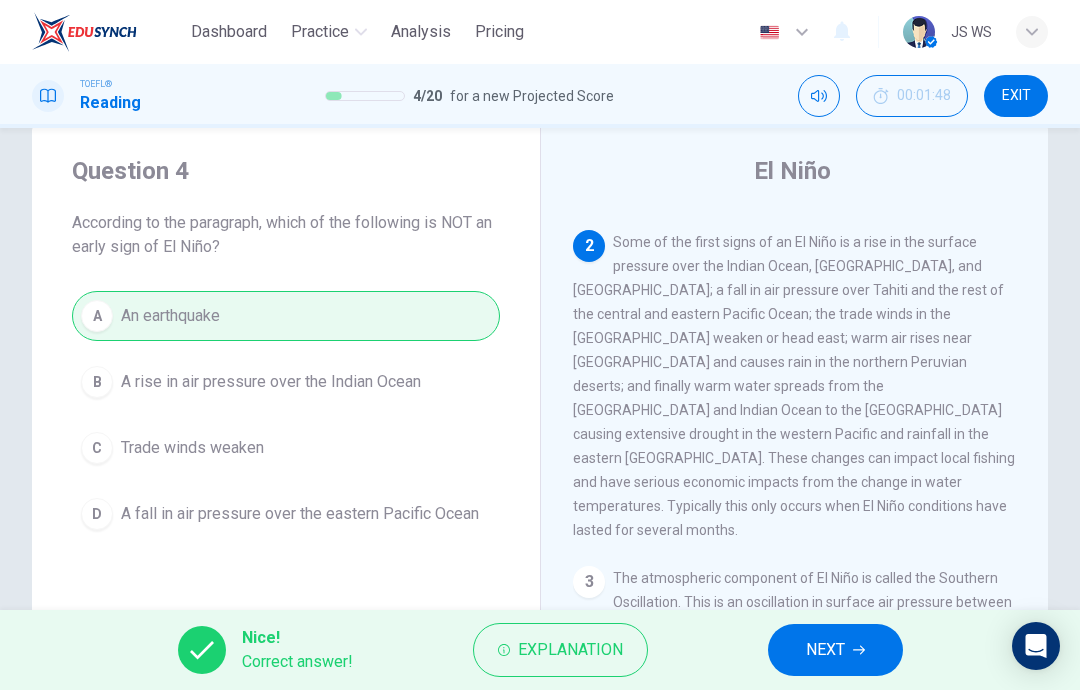 click on "NEXT" at bounding box center [835, 650] 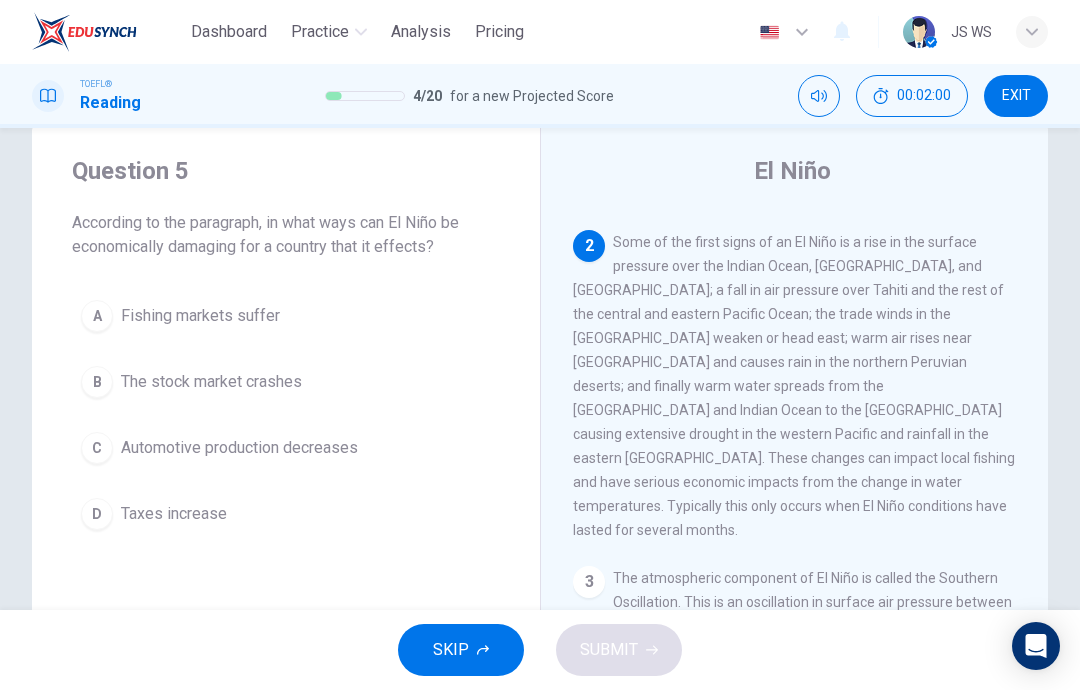 click on "A Fishing markets suffer" at bounding box center (286, 316) 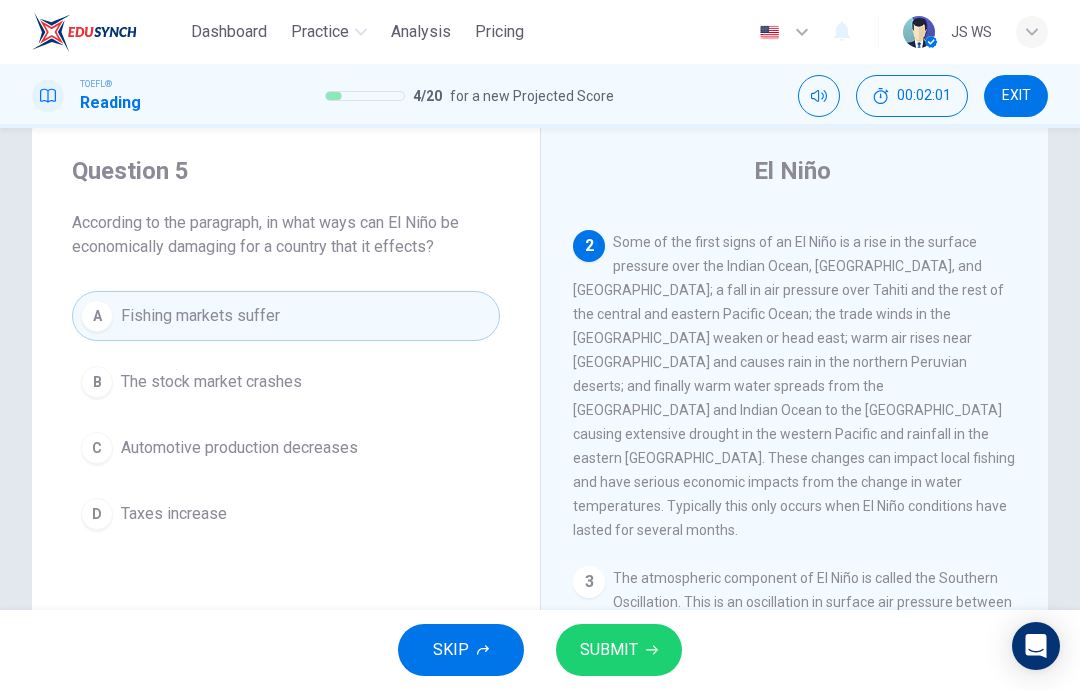click on "SUBMIT" at bounding box center [609, 650] 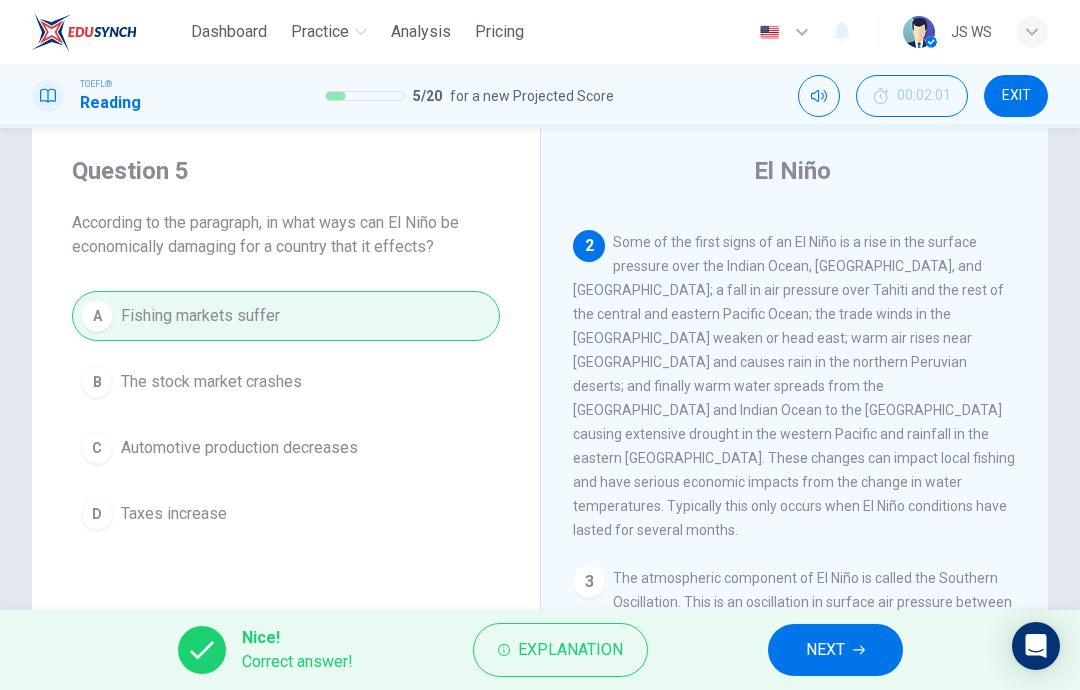 click on "NEXT" at bounding box center (835, 650) 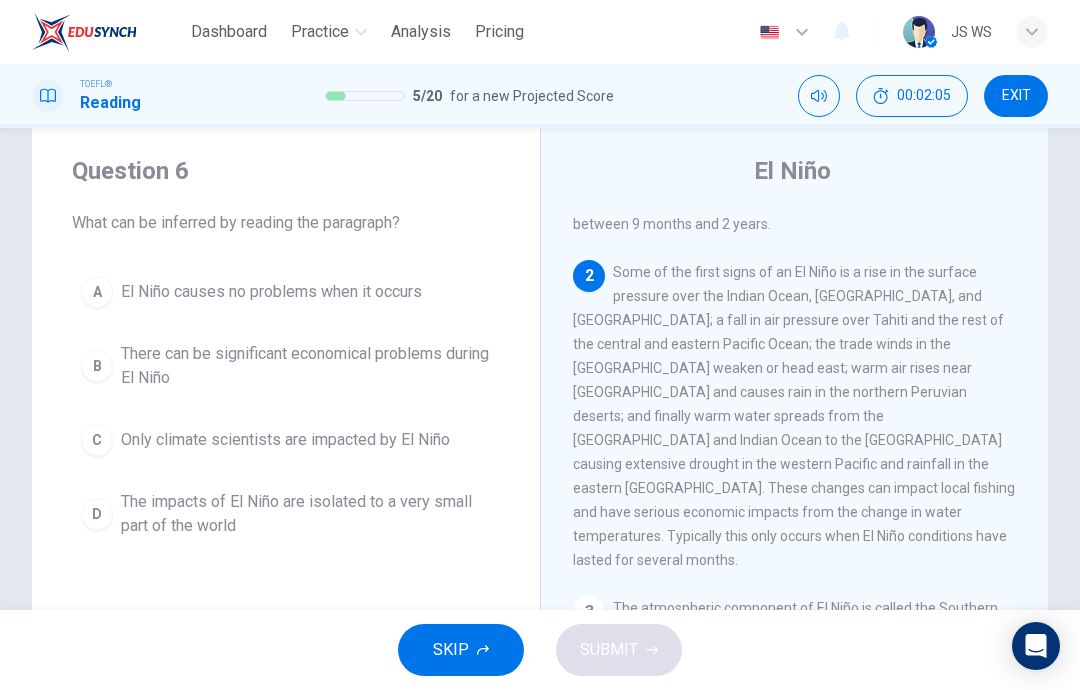 scroll, scrollTop: 119, scrollLeft: 0, axis: vertical 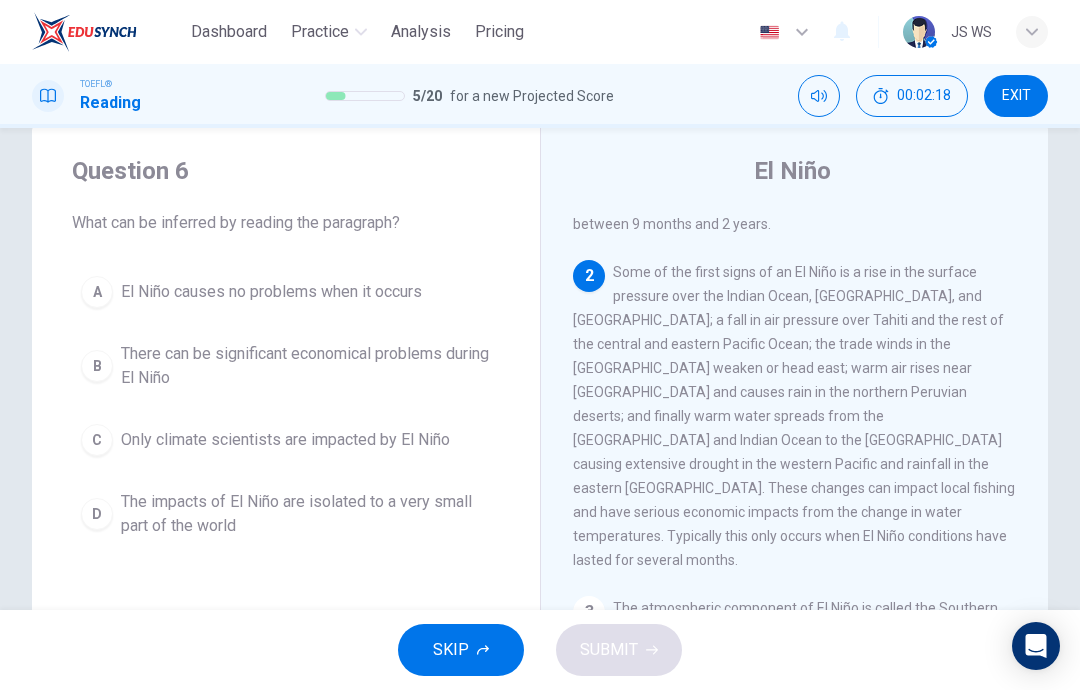 click on "C Only climate scientists are impacted by El Niño" at bounding box center (286, 440) 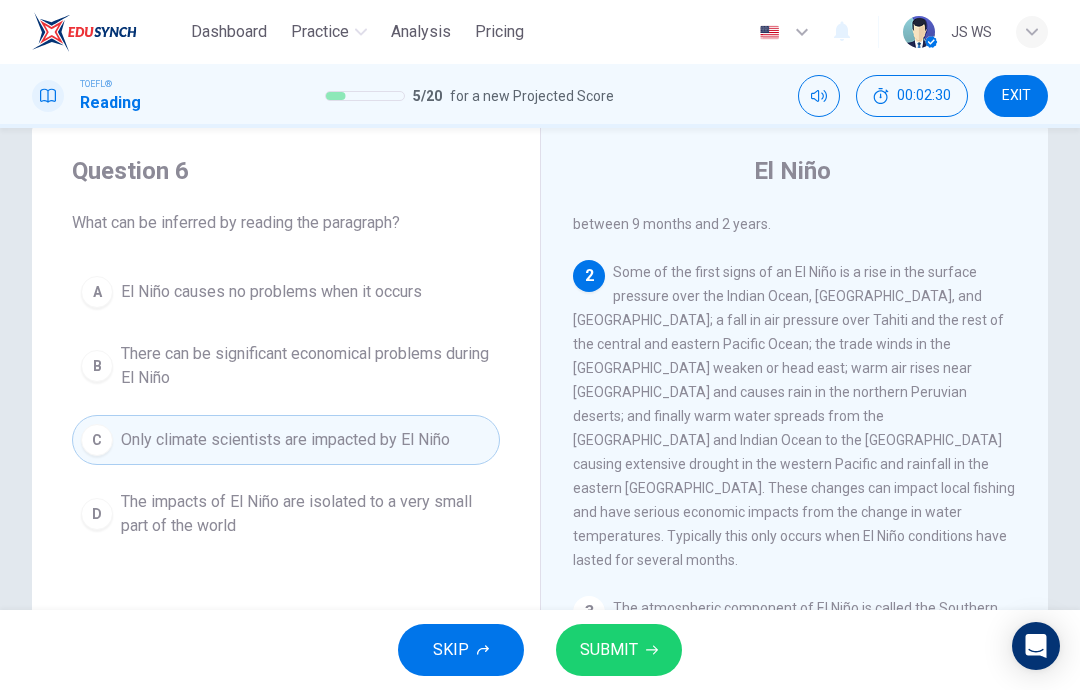 click on "SUBMIT" at bounding box center [609, 650] 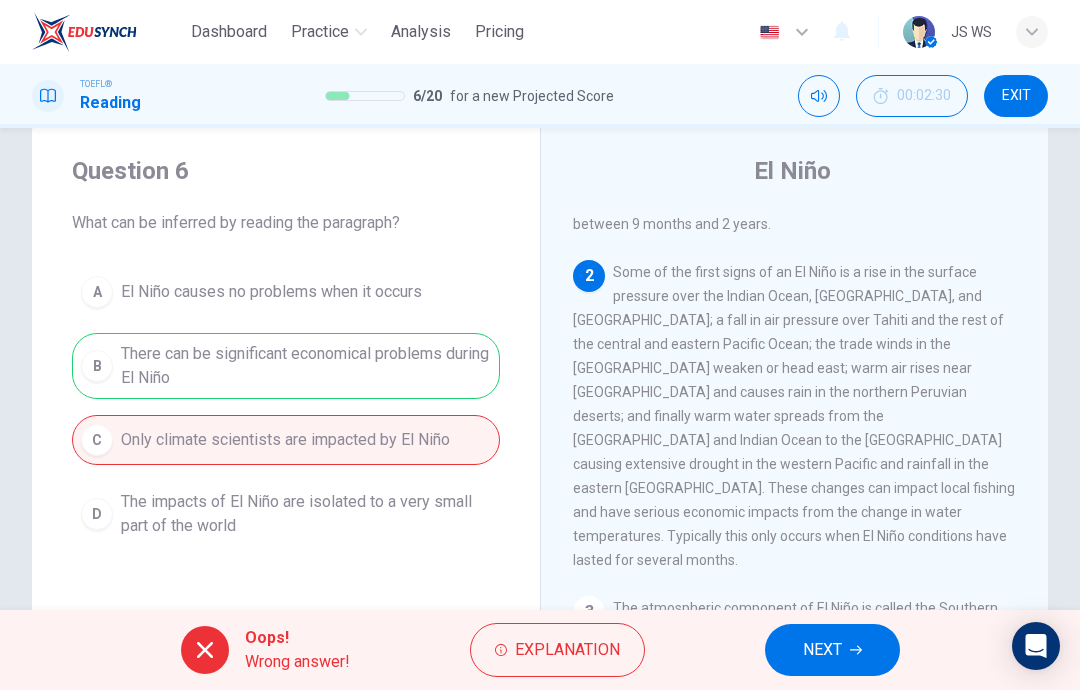 click on "NEXT" at bounding box center [822, 650] 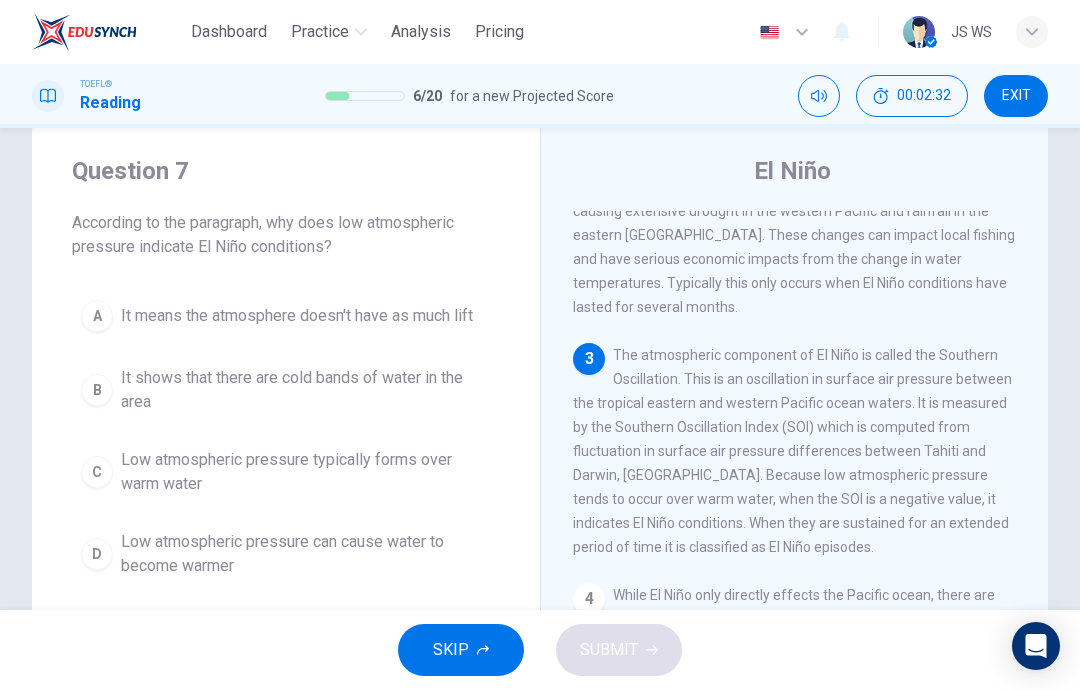 scroll, scrollTop: 371, scrollLeft: 0, axis: vertical 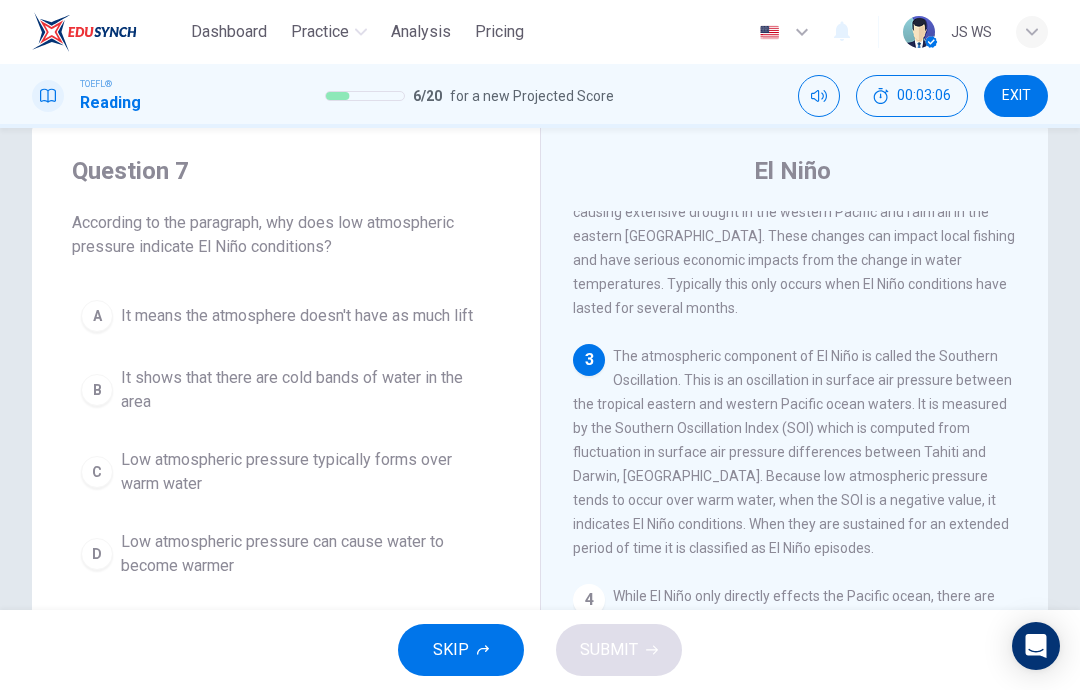 click on "Low atmospheric pressure can cause water to become warmer" at bounding box center [306, 554] 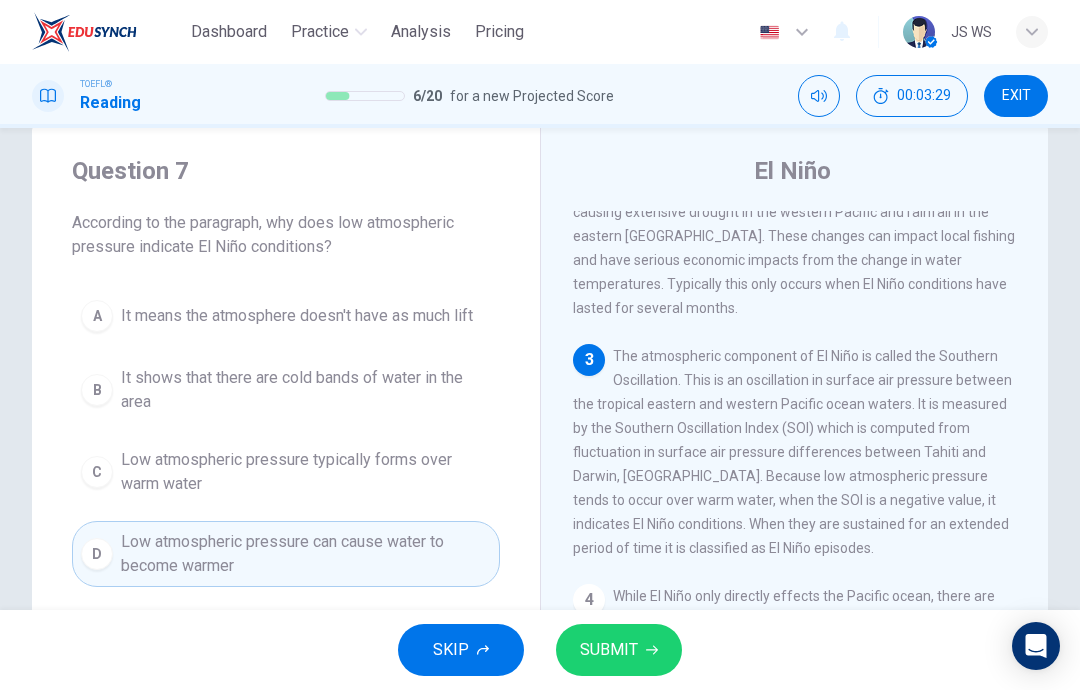 click on "Low atmospheric pressure typically forms over warm water" at bounding box center (306, 472) 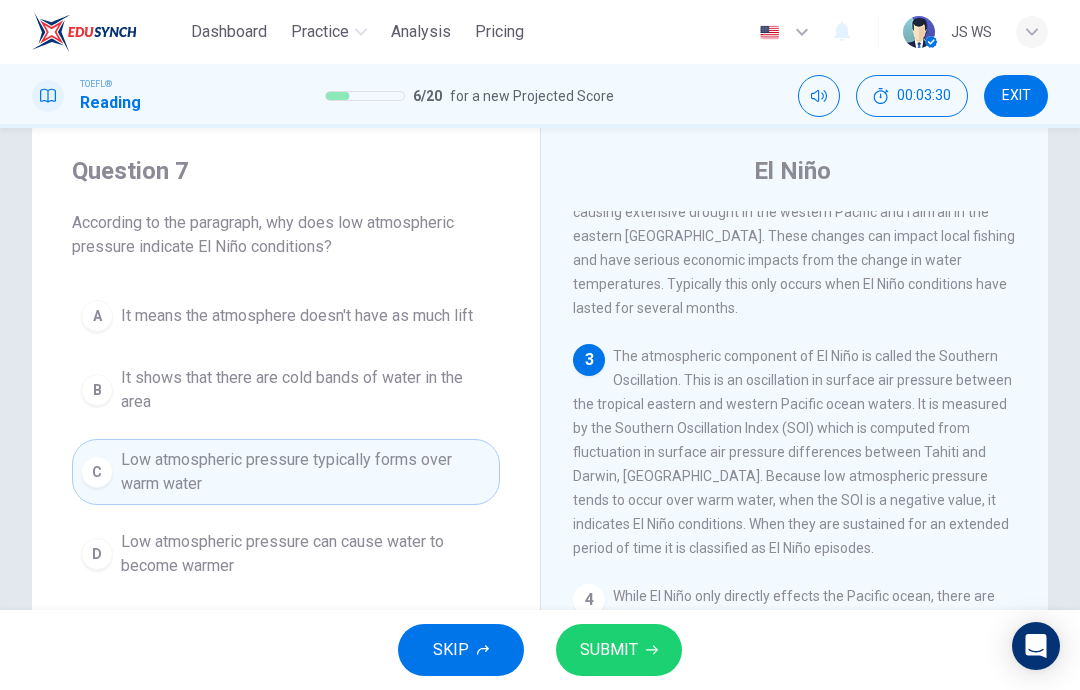click on "SUBMIT" at bounding box center (619, 650) 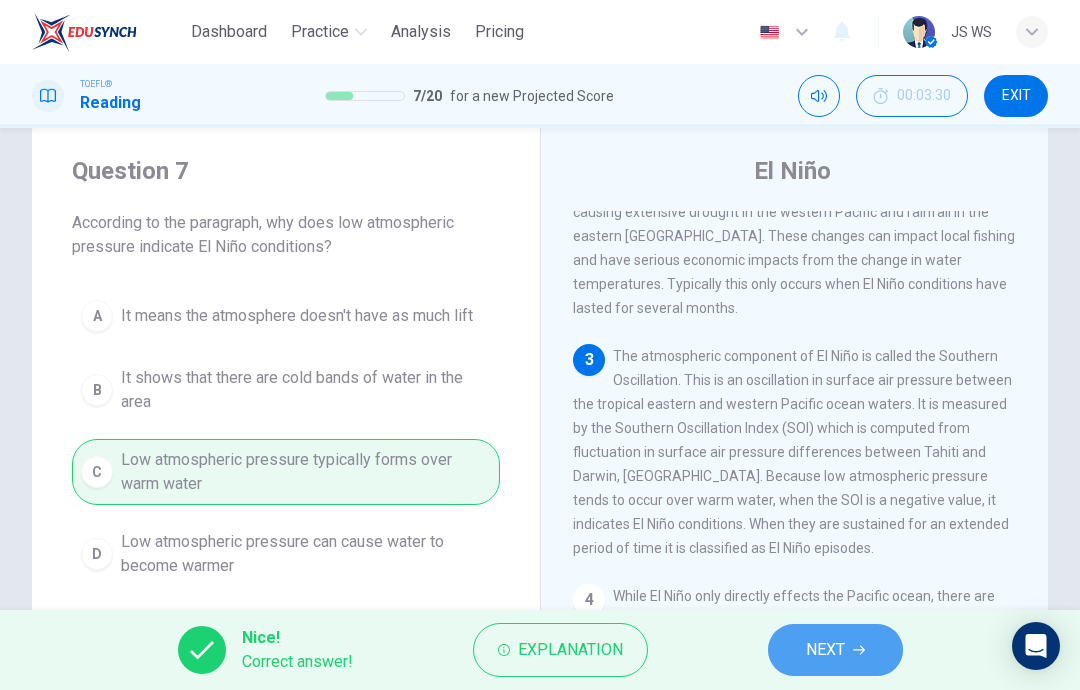 click on "NEXT" at bounding box center [825, 650] 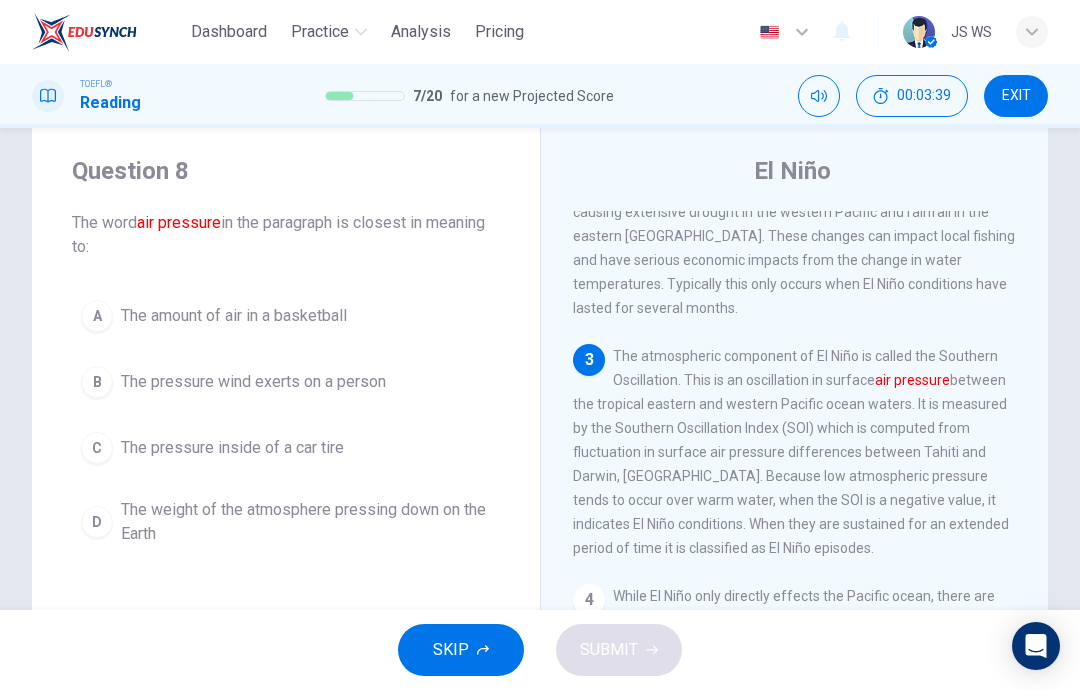 click on "D The weight of the atmosphere pressing down on the Earth" at bounding box center (286, 522) 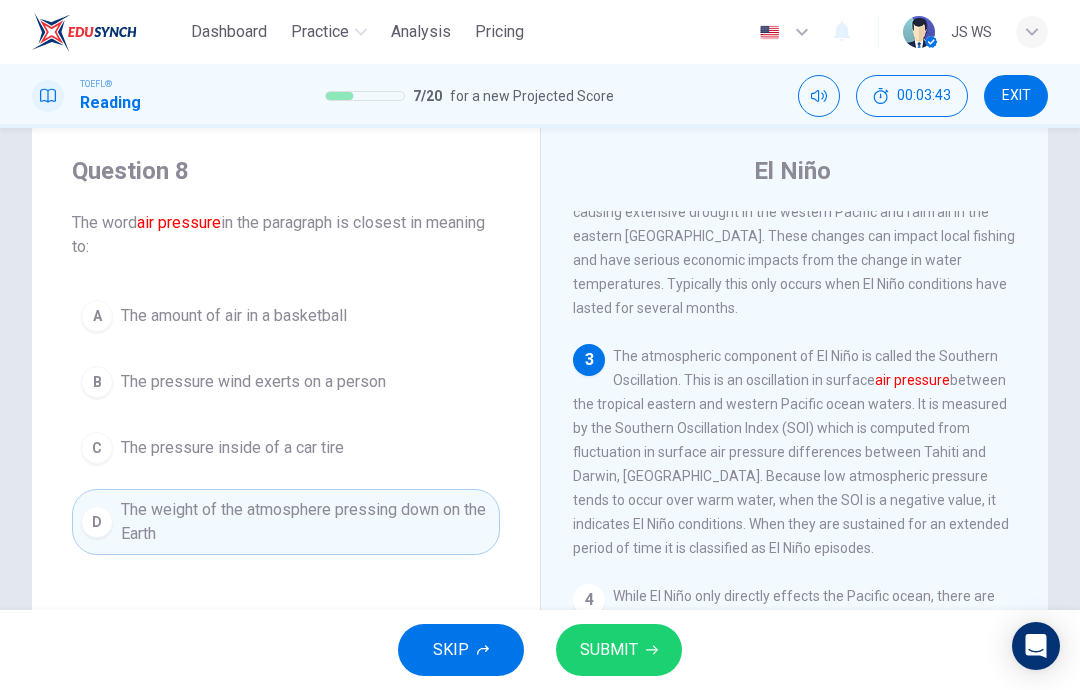 click on "SUBMIT" at bounding box center [619, 650] 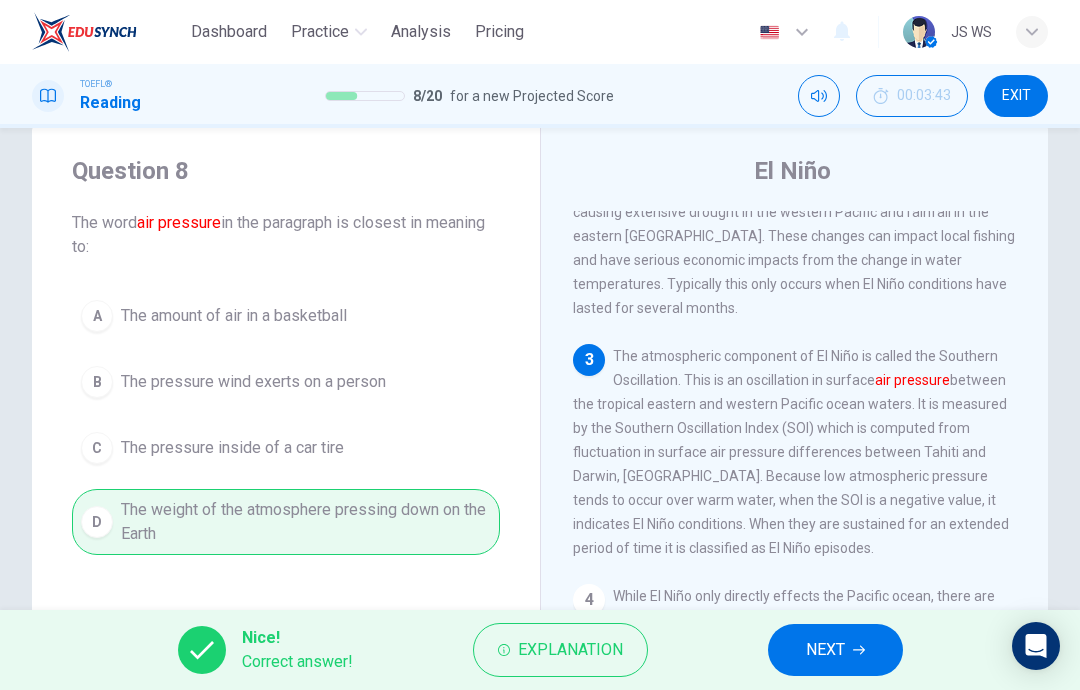 click on "NEXT" at bounding box center (825, 650) 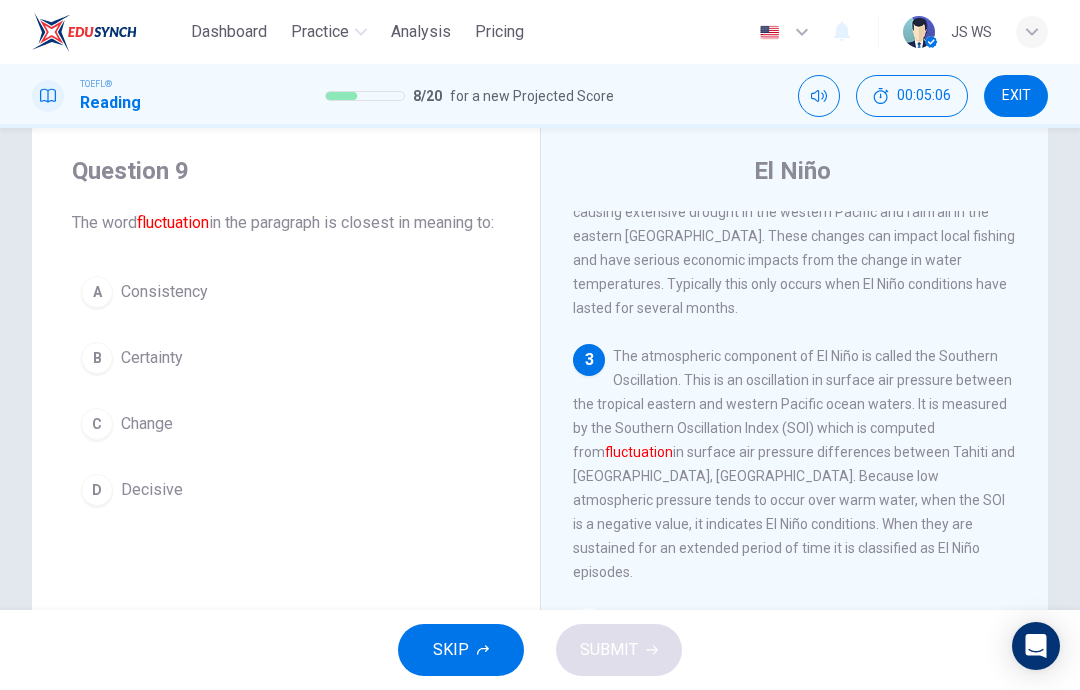 click on "D Decisive" at bounding box center (286, 490) 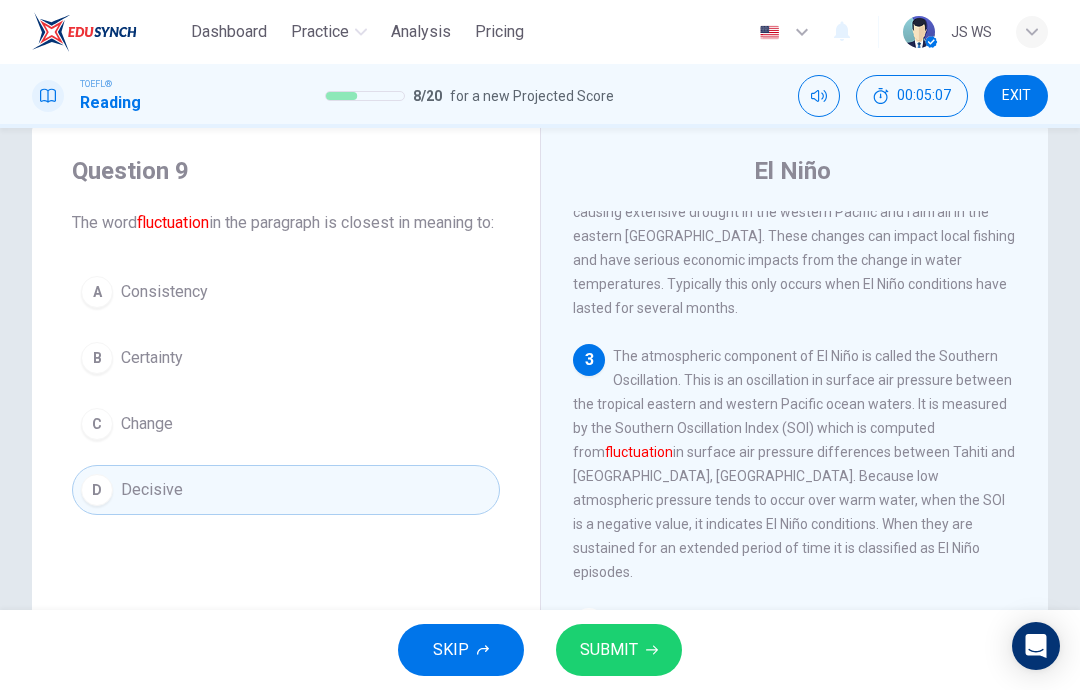 click on "SUBMIT" at bounding box center [609, 650] 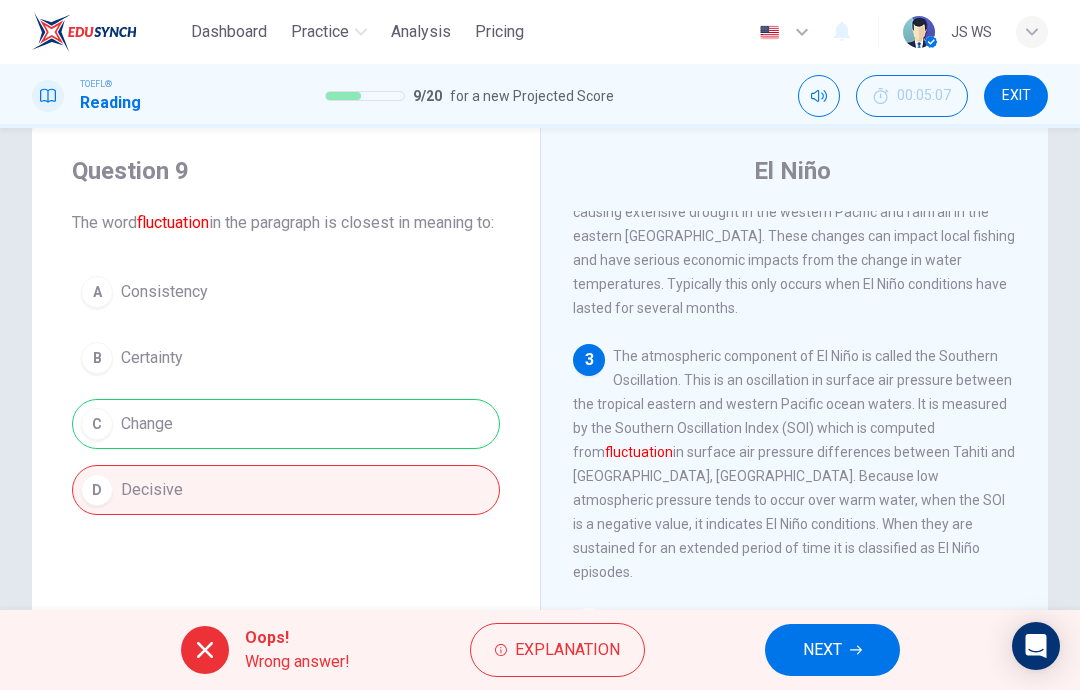 click on "Explanation" at bounding box center (567, 650) 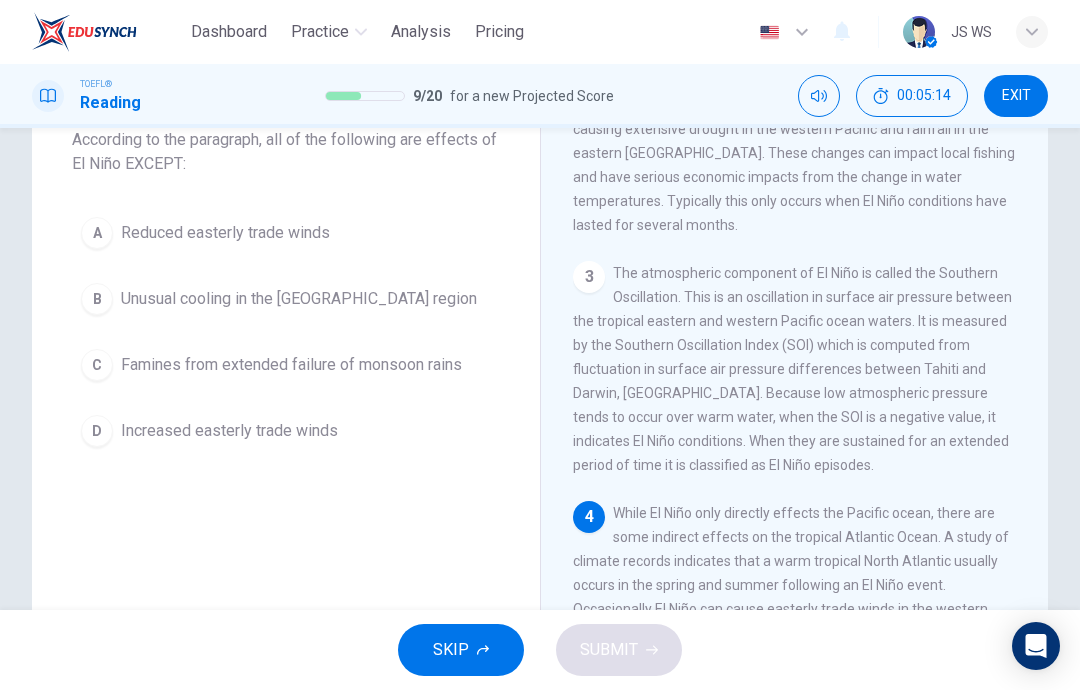 scroll, scrollTop: 127, scrollLeft: 0, axis: vertical 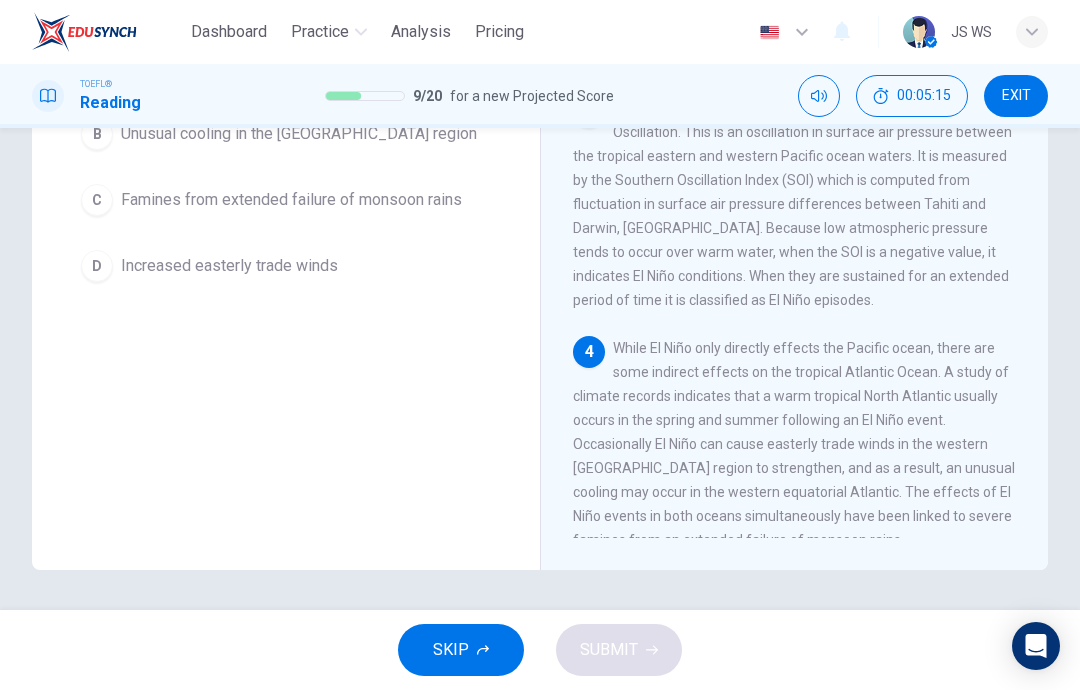 click on "1 El Niño is a band of warm ocean water temperatures periodically developing off the Pacific coast of [GEOGRAPHIC_DATA]. It is defined by a prolonged warming in the Pacific Ocean surface temperatures in comparison to the average value. El Niño occurs irregularly, usually every 2 to 7 years, and can last between 9 months and 2 years. 2 3 The atmospheric component of El Niño is called the Southern Oscillation. This is an oscillation in surface air pressure between the tropical eastern and western Pacific ocean waters. It is measured by the Southern Oscillation Index (SOI) which is computed from fluctuation in surface air pressure differences between Tahiti and Darwin, [GEOGRAPHIC_DATA]. Because low atmospheric pressure tends to occur over warm water, when the SOI is a negative value, it indicates El Niño conditions. When they are sustained for an extended period of time it is classified as El Niño episodes. 4" at bounding box center (808, 250) 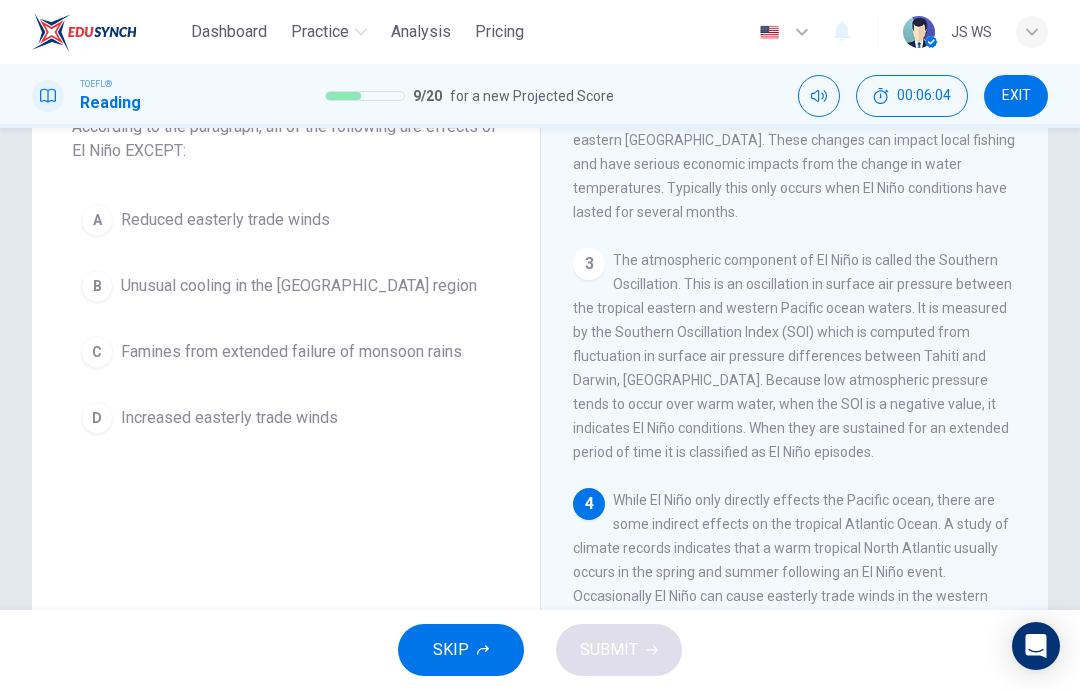 scroll, scrollTop: 142, scrollLeft: 0, axis: vertical 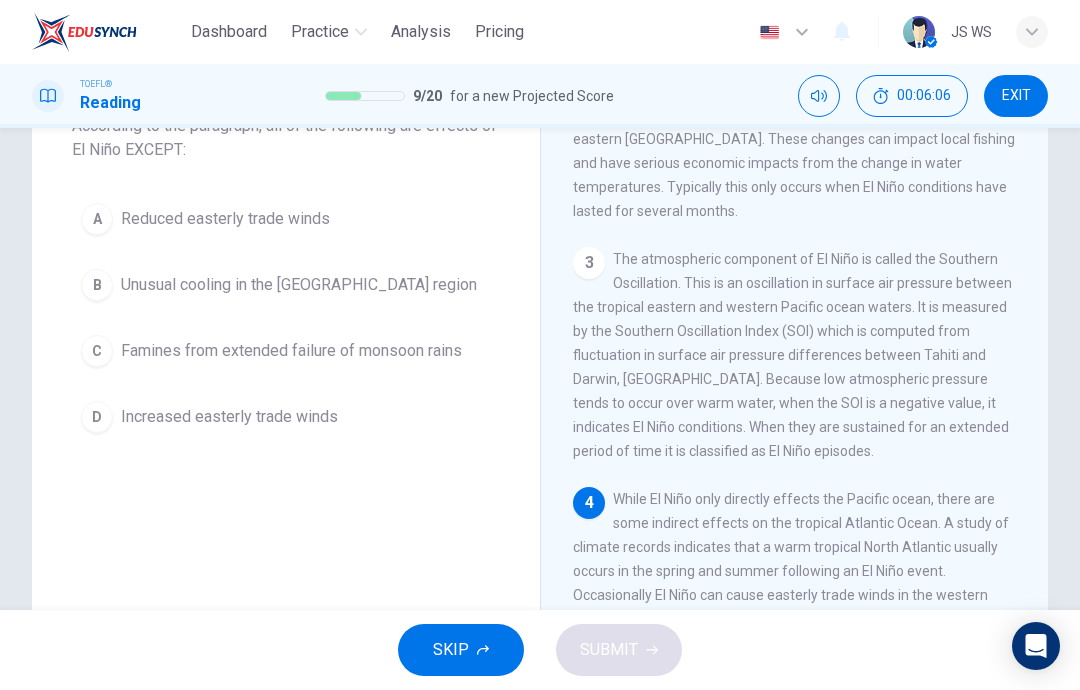 click on "Unusual cooling in the [GEOGRAPHIC_DATA] region" at bounding box center (299, 285) 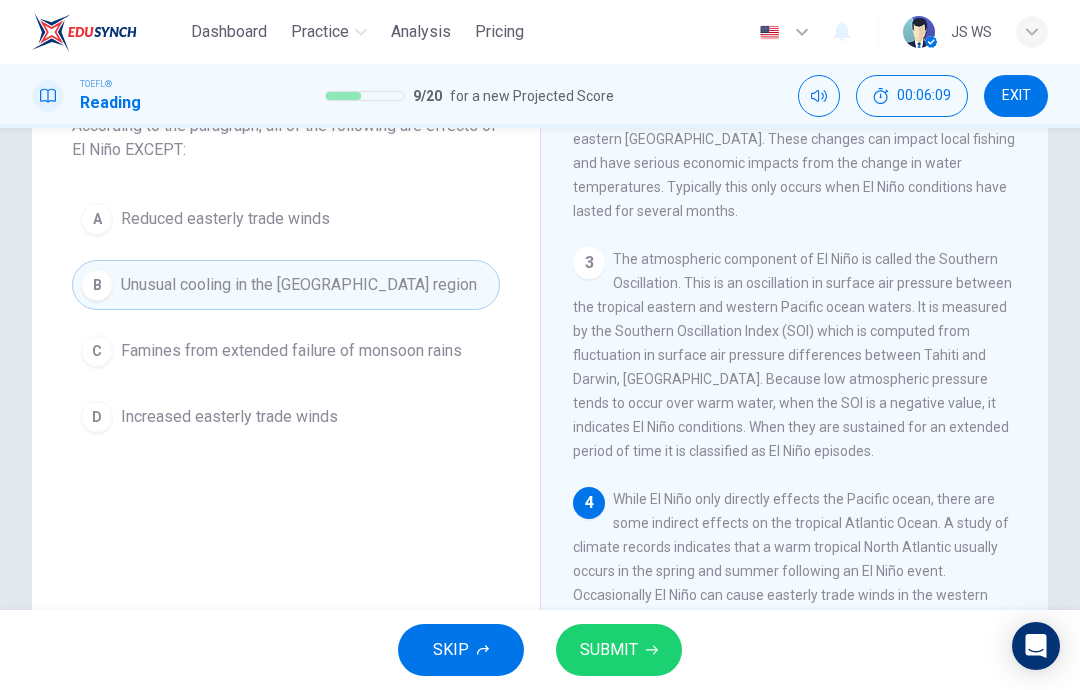click on "C Famines from extended failure of monsoon rains" at bounding box center (286, 351) 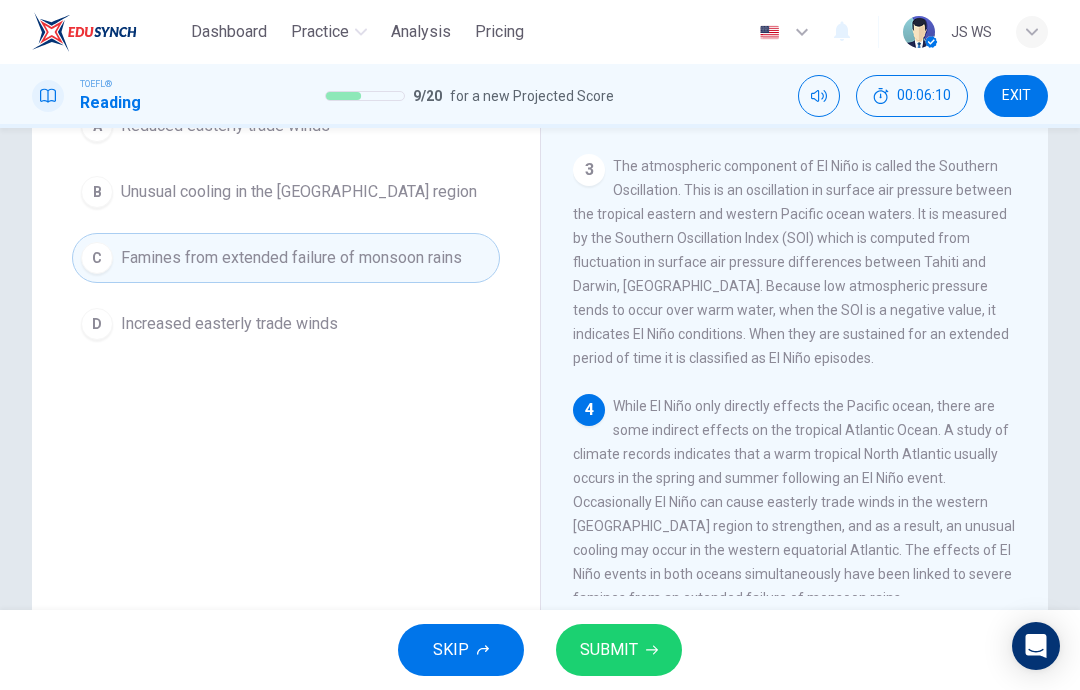 scroll, scrollTop: 266, scrollLeft: 0, axis: vertical 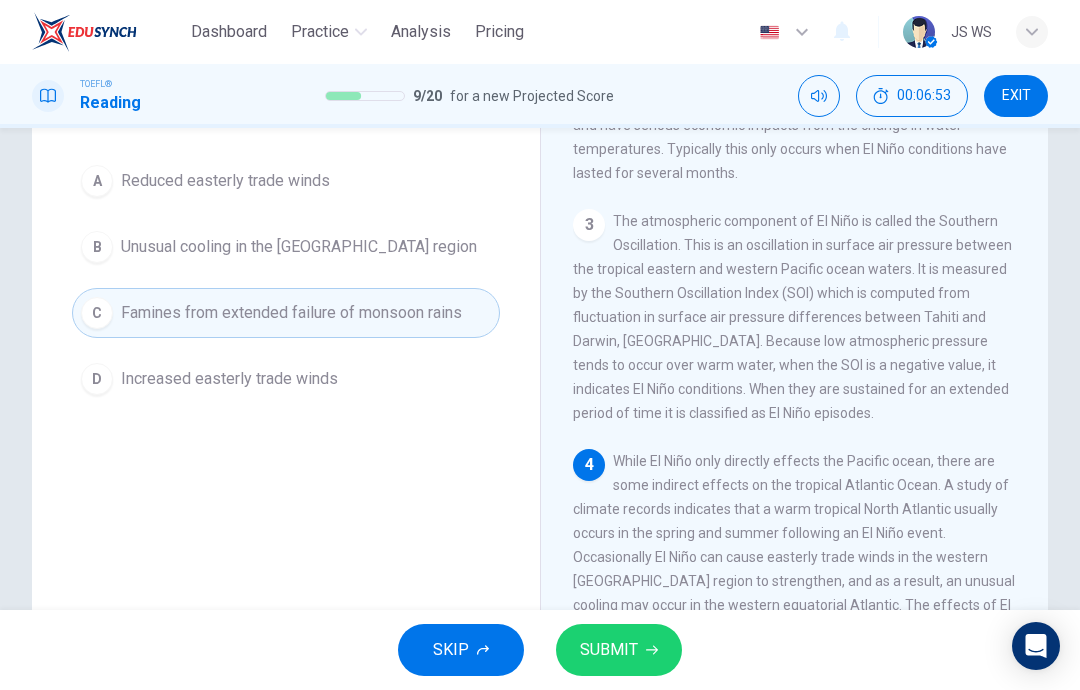 click on "SUBMIT" at bounding box center [609, 650] 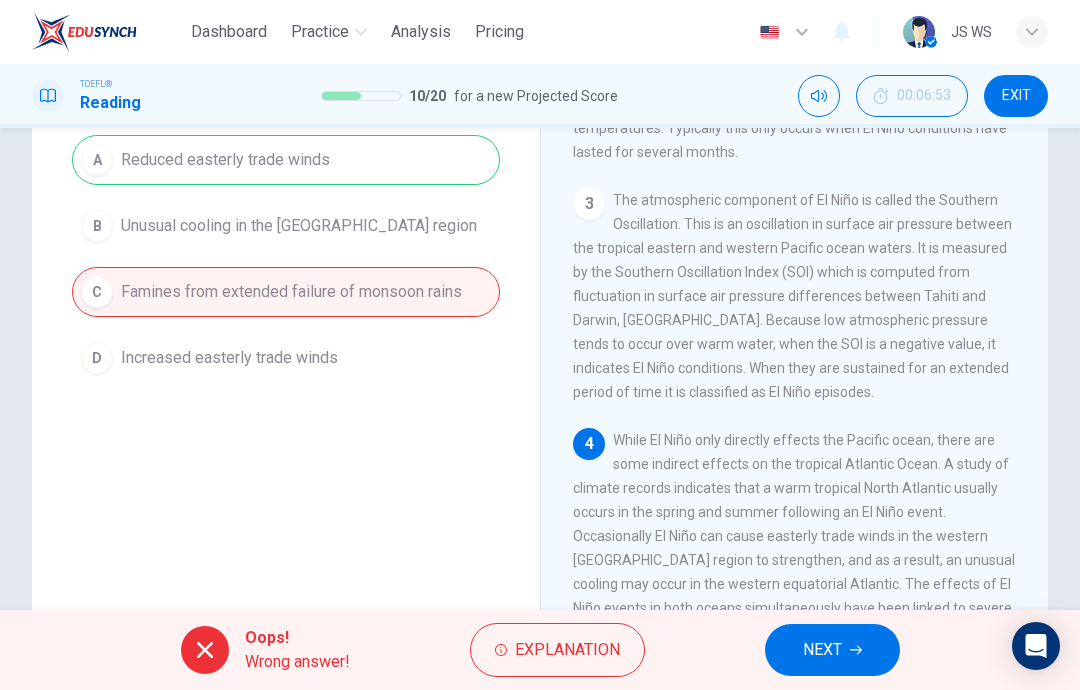 scroll, scrollTop: 152, scrollLeft: 0, axis: vertical 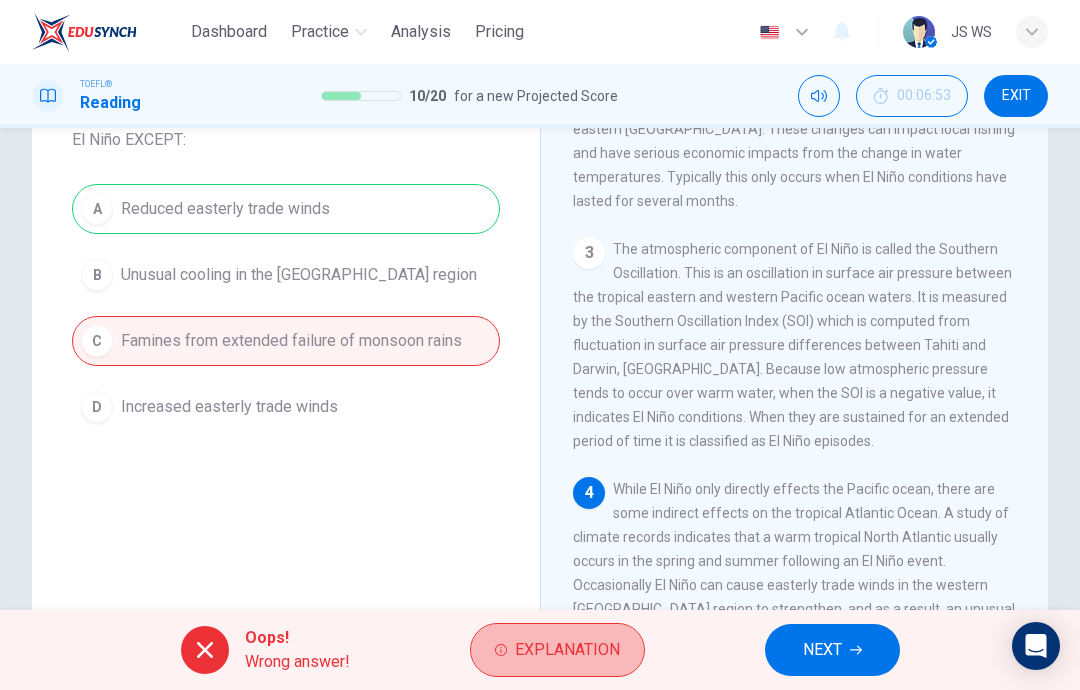 click on "Explanation" at bounding box center [567, 650] 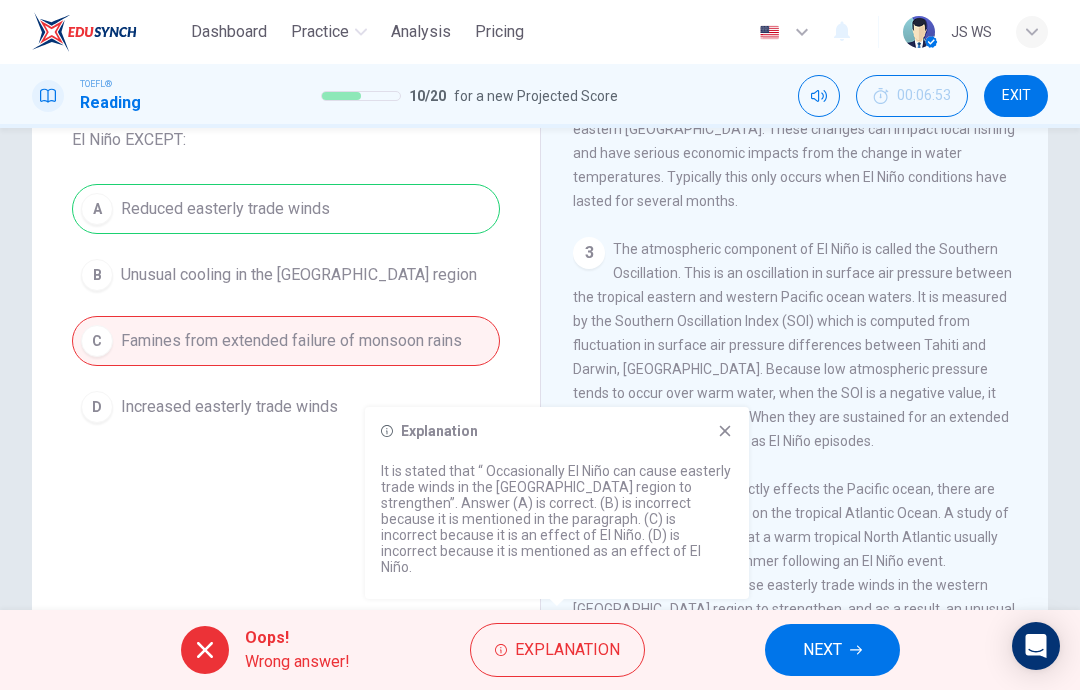 click on "NEXT" at bounding box center (822, 650) 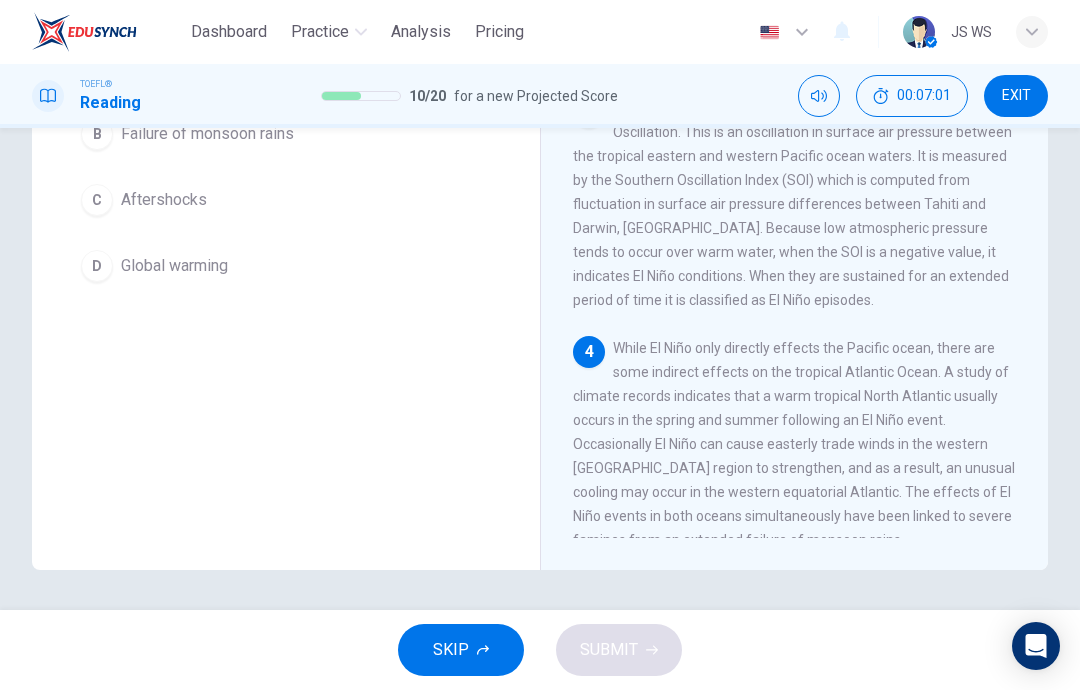 scroll, scrollTop: 293, scrollLeft: 0, axis: vertical 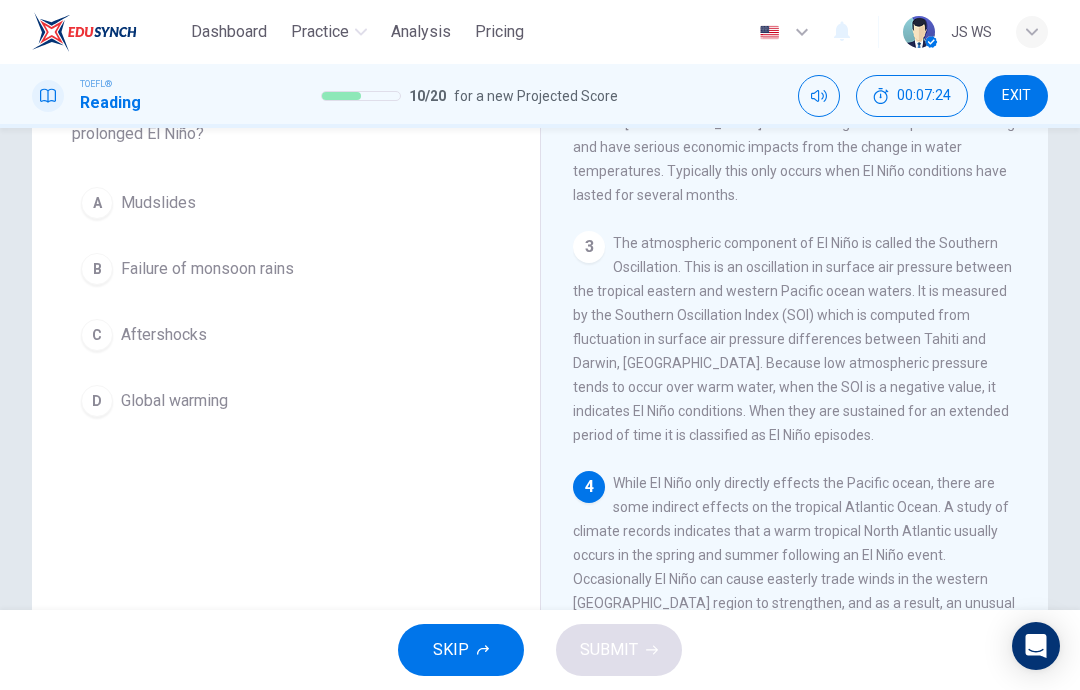 click on "B Failure of monsoon rains" at bounding box center [286, 269] 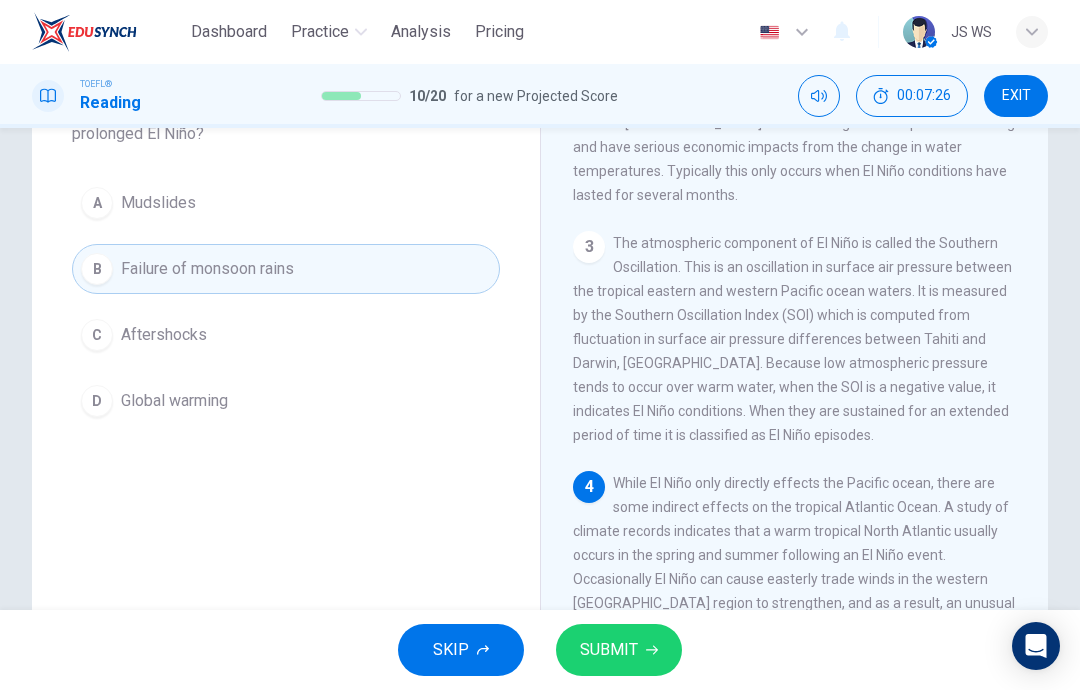 click on "SUBMIT" at bounding box center [609, 650] 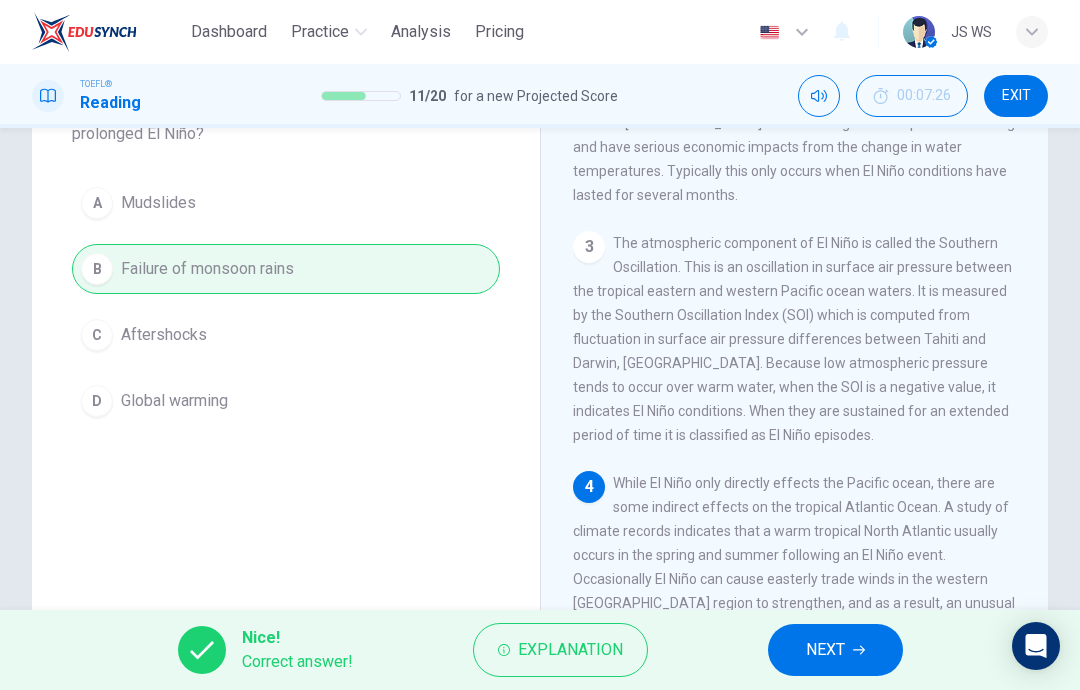 click on "NEXT" at bounding box center [825, 650] 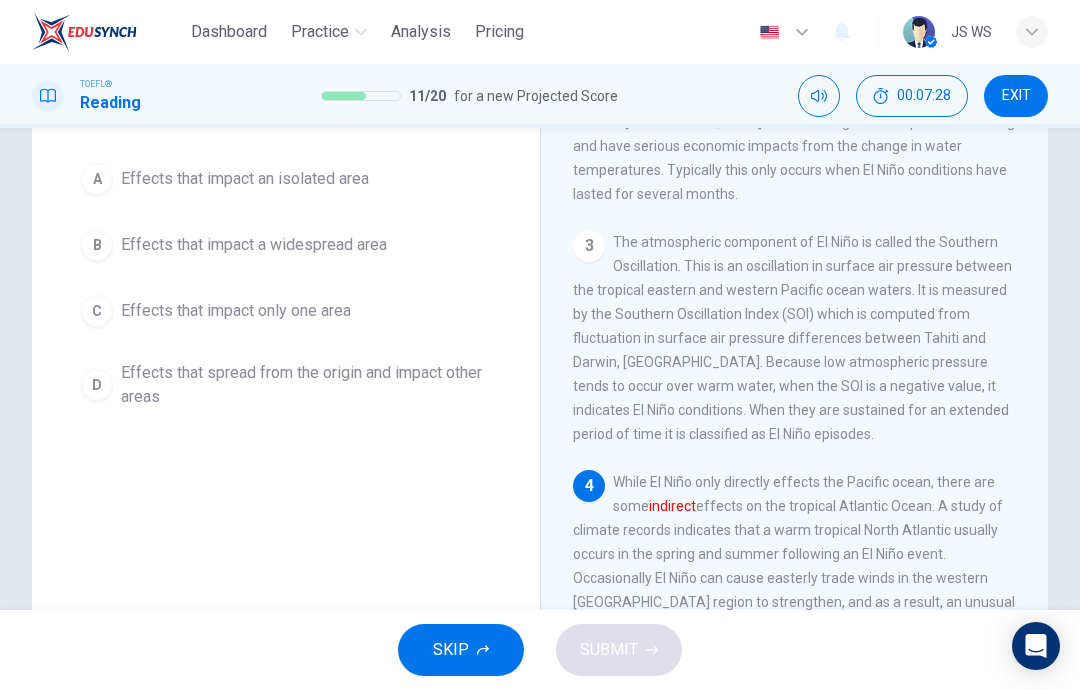 scroll, scrollTop: 371, scrollLeft: 0, axis: vertical 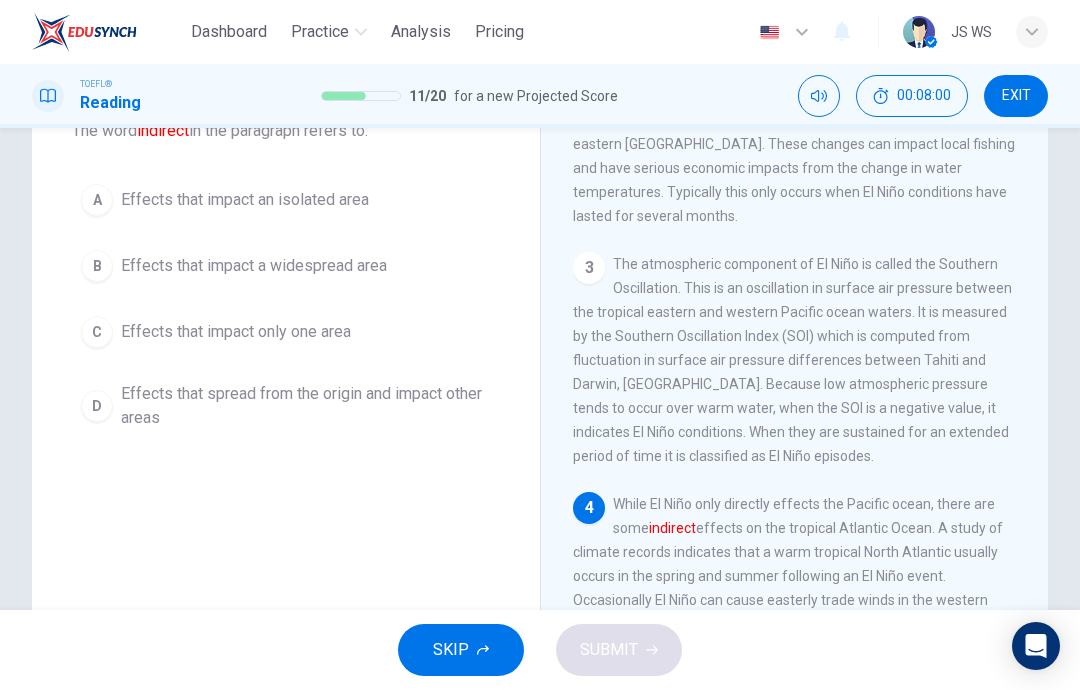 click on "Effects that spread from the origin and impact other areas" at bounding box center (306, 406) 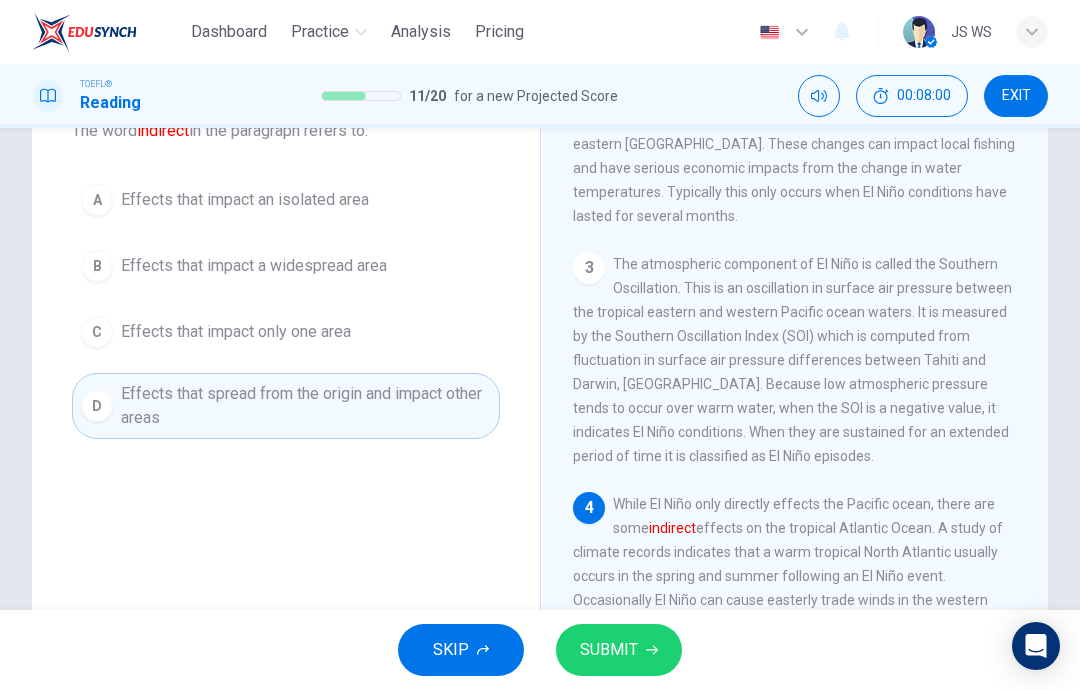 click on "SUBMIT" at bounding box center (609, 650) 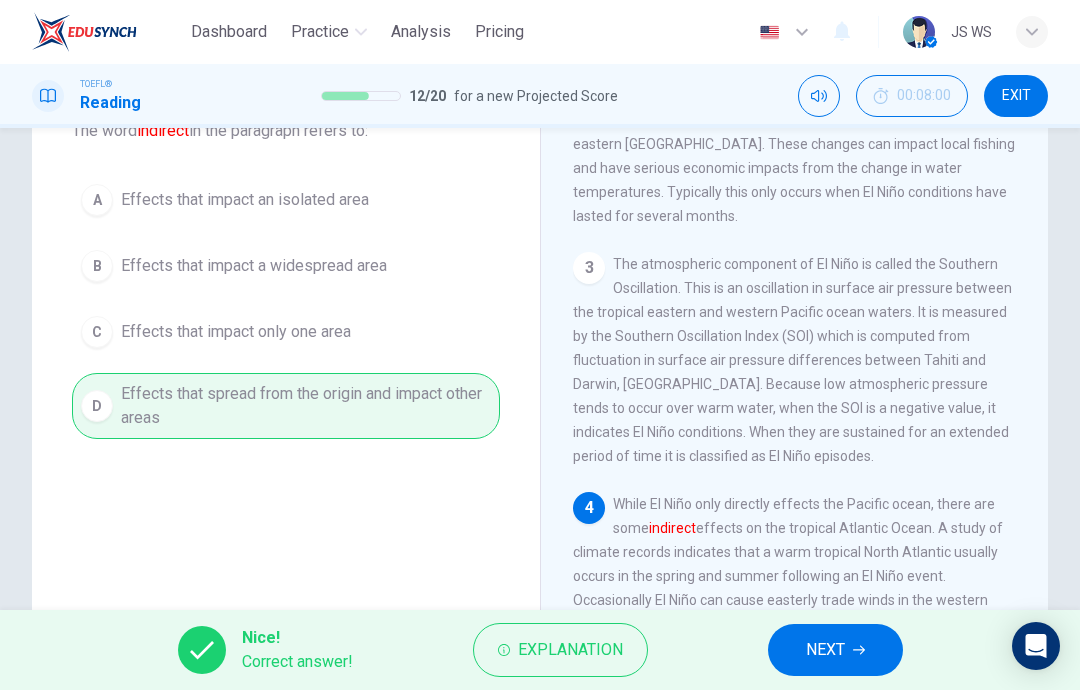 click on "NEXT" at bounding box center (835, 650) 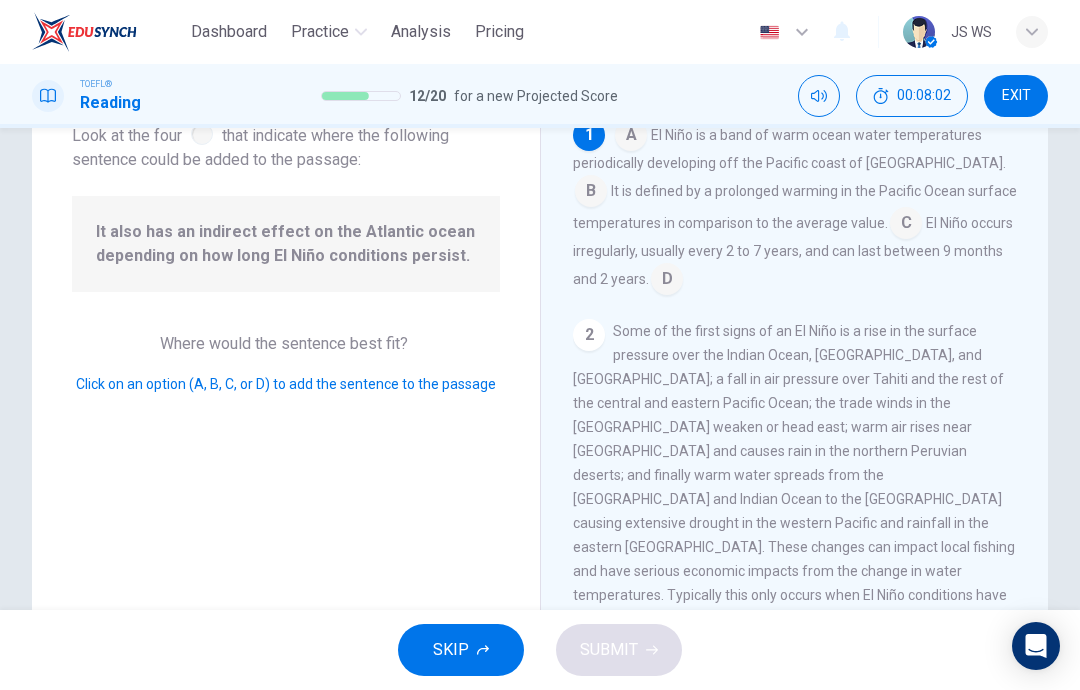 scroll, scrollTop: 78, scrollLeft: 0, axis: vertical 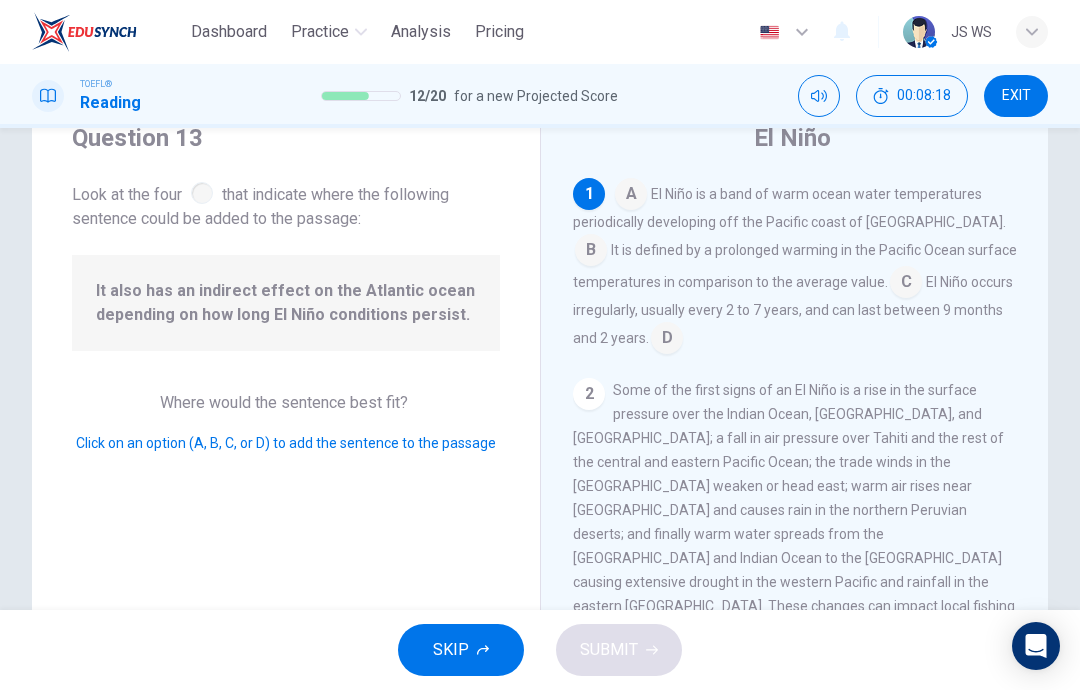 click at bounding box center (906, 284) 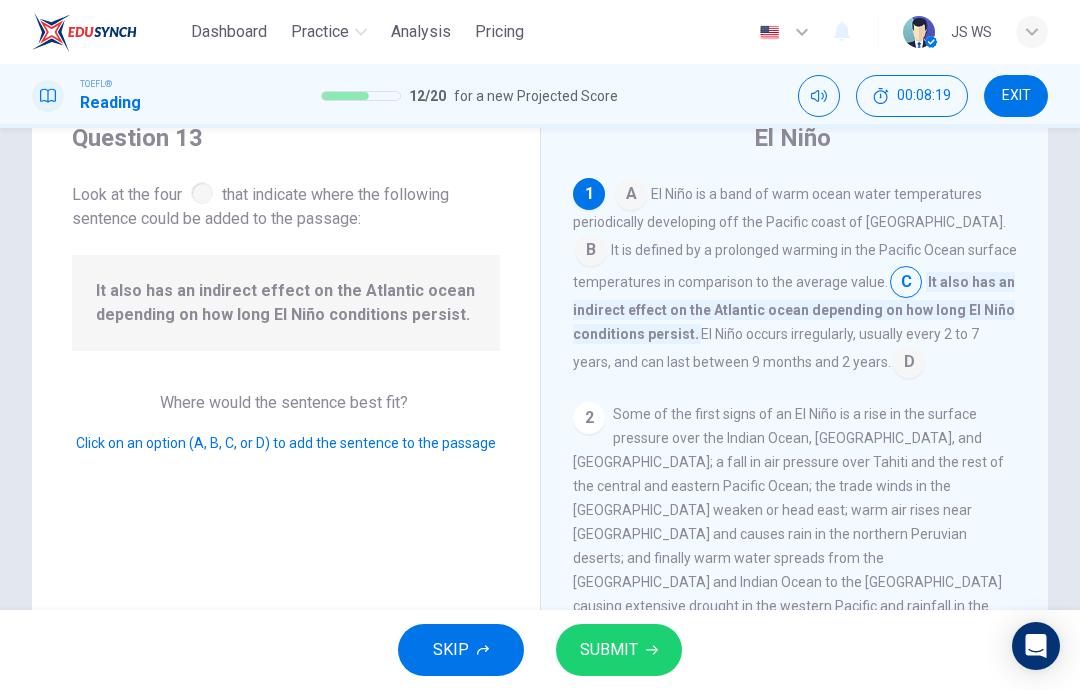 click on "SUBMIT" at bounding box center [609, 650] 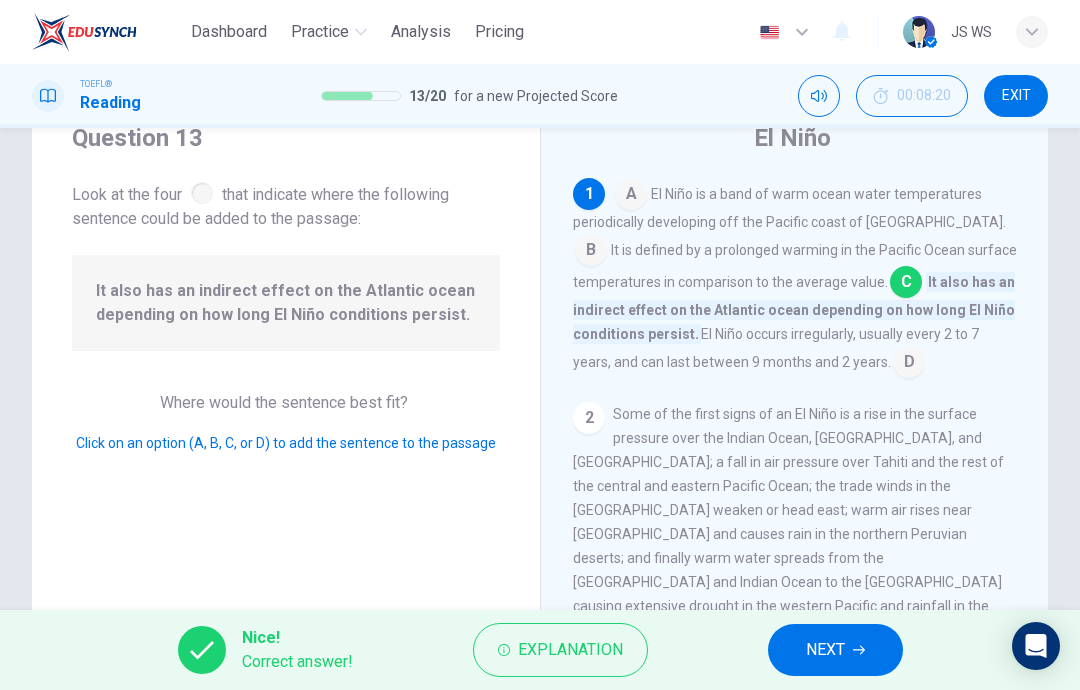 click on "NEXT" at bounding box center (825, 650) 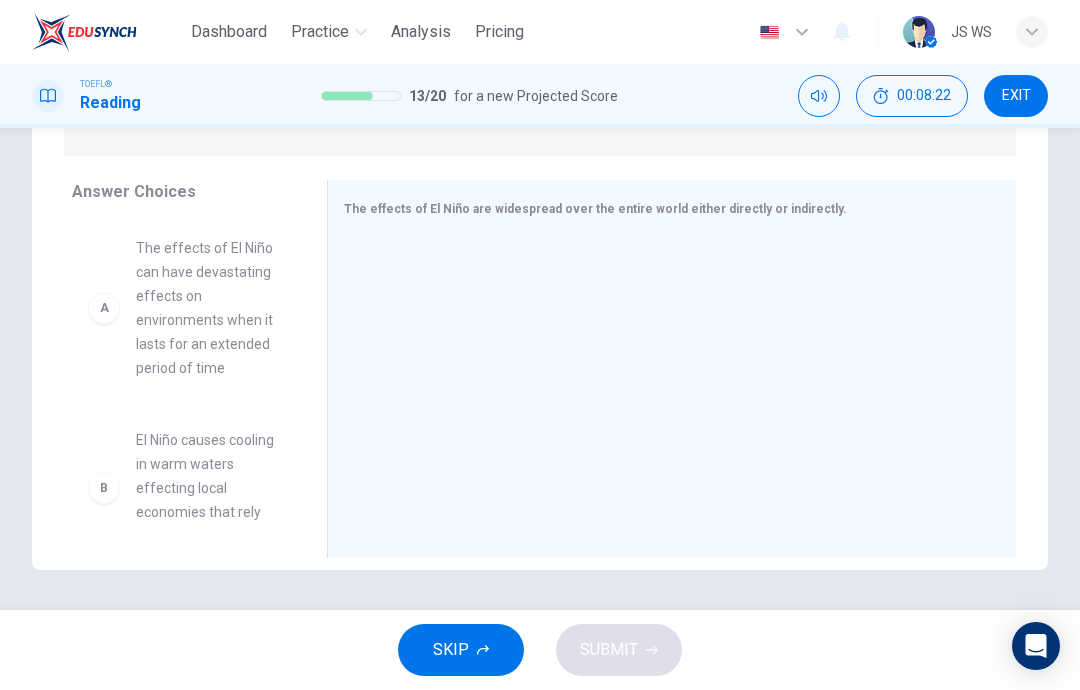 scroll, scrollTop: 293, scrollLeft: 0, axis: vertical 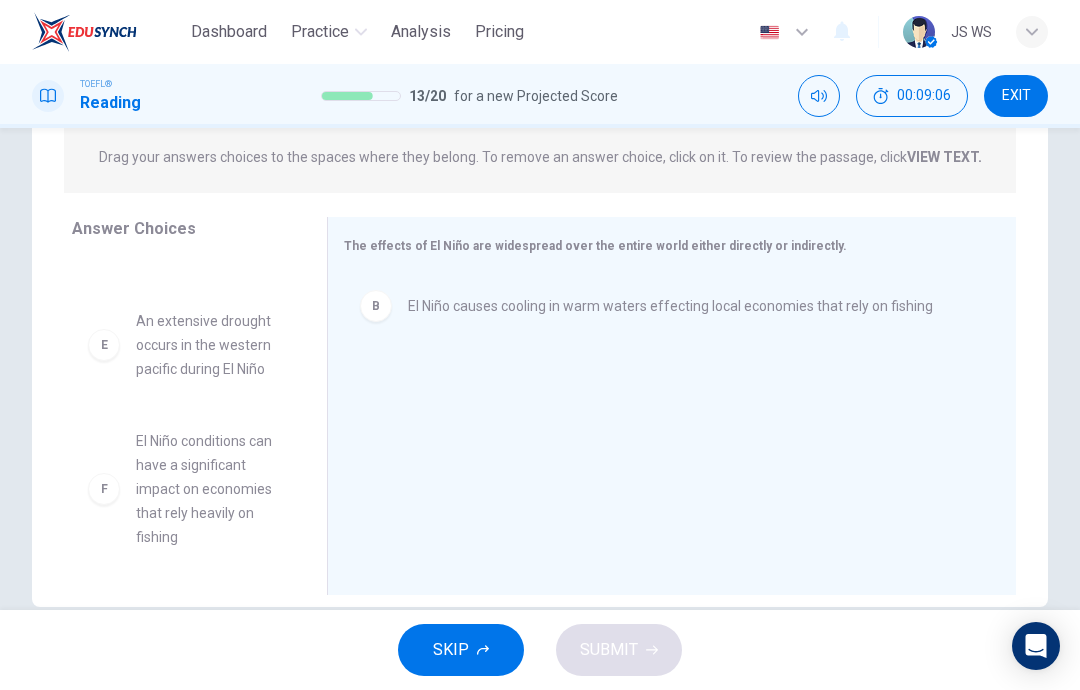 click on "El Niño conditions can have a significant impact on economies that rely heavily on fishing" at bounding box center [207, 489] 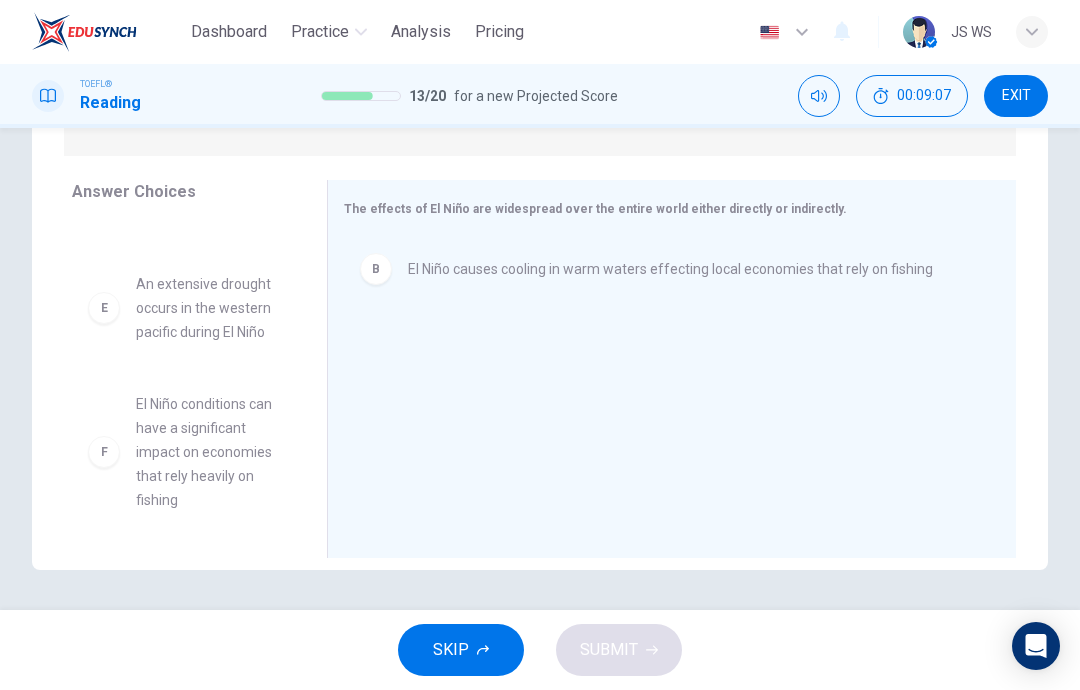 scroll, scrollTop: 293, scrollLeft: 0, axis: vertical 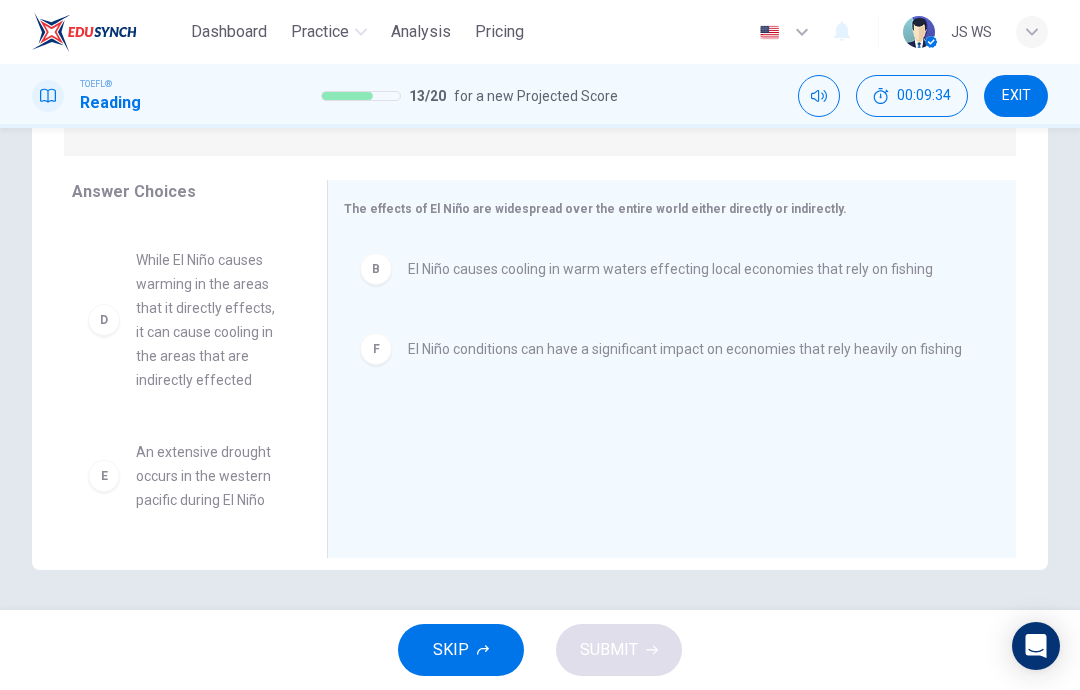 click on "F" at bounding box center [376, 349] 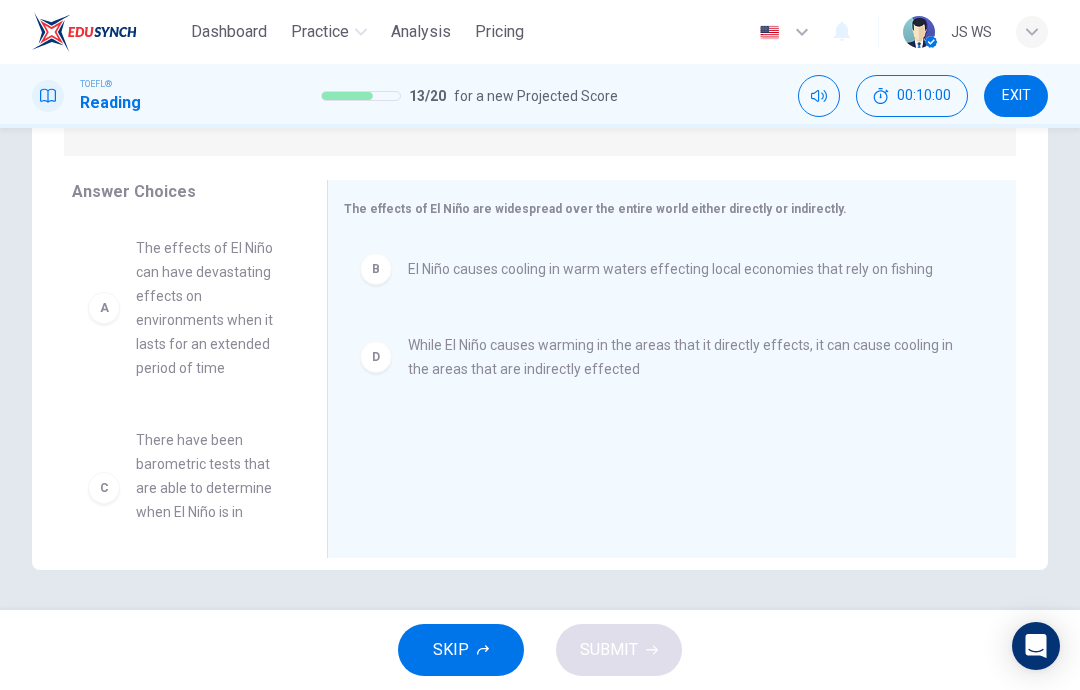 scroll, scrollTop: 0, scrollLeft: 0, axis: both 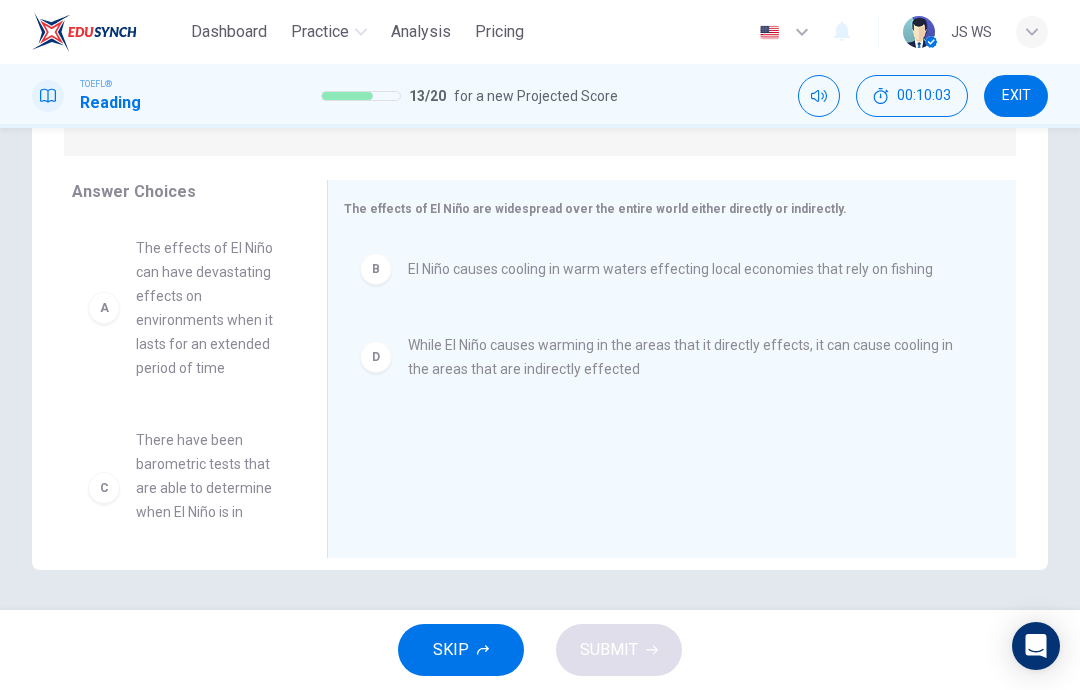 click on "The effects of El Niño can have devastating effects on environments when it lasts for an extended period of time" at bounding box center (207, 308) 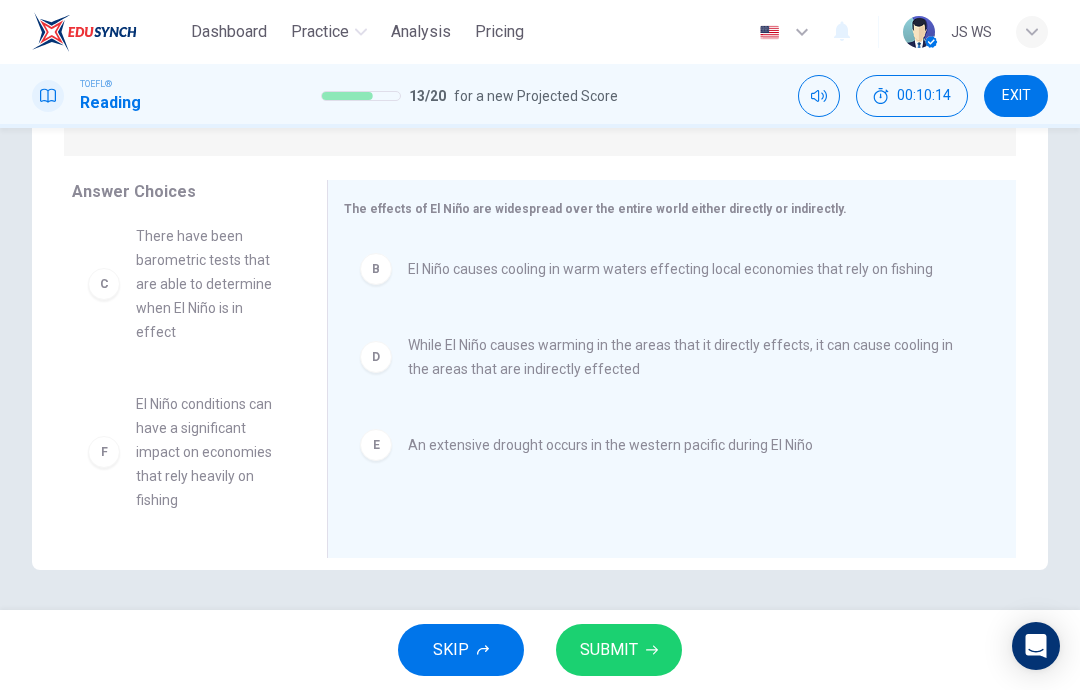 scroll, scrollTop: 204, scrollLeft: 0, axis: vertical 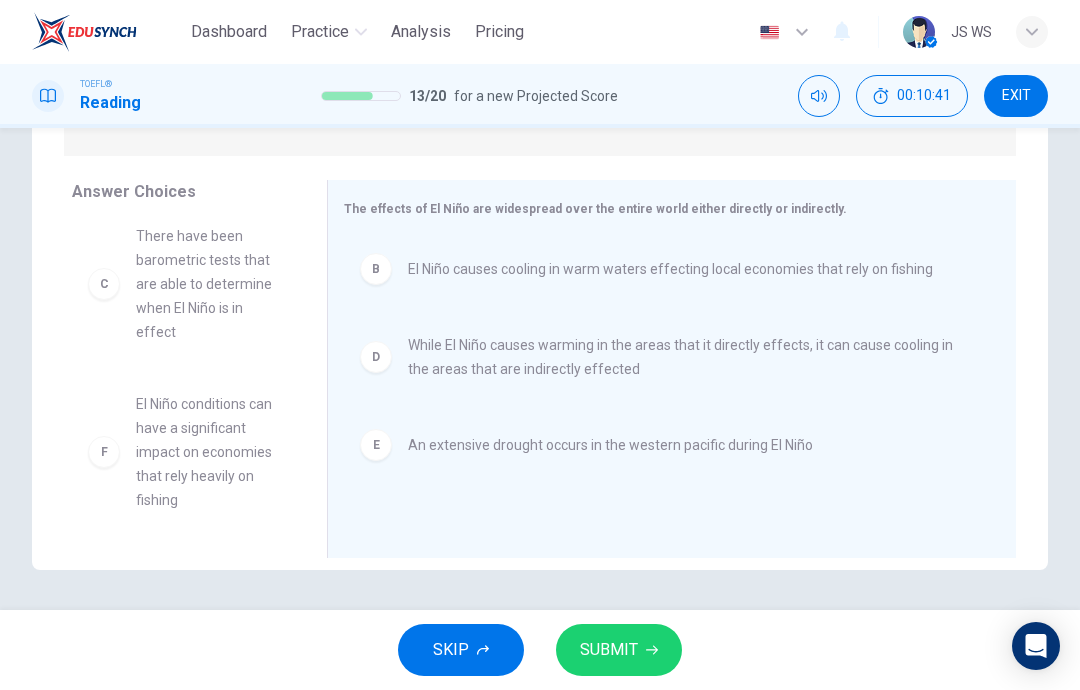click on "SUBMIT" at bounding box center [609, 650] 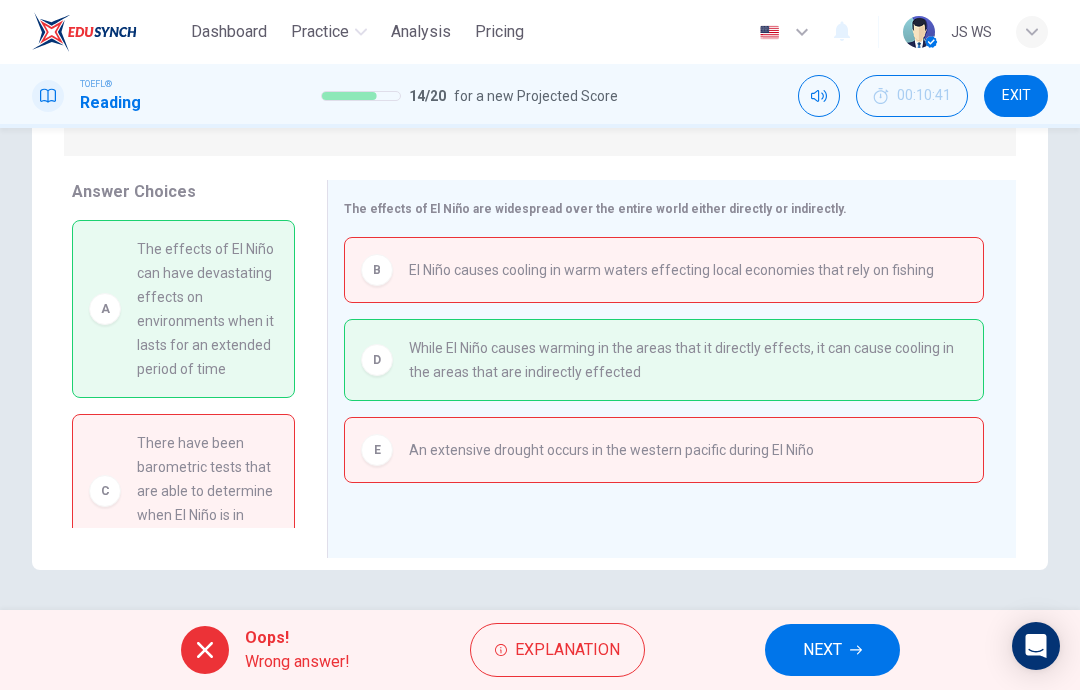 scroll, scrollTop: 0, scrollLeft: 0, axis: both 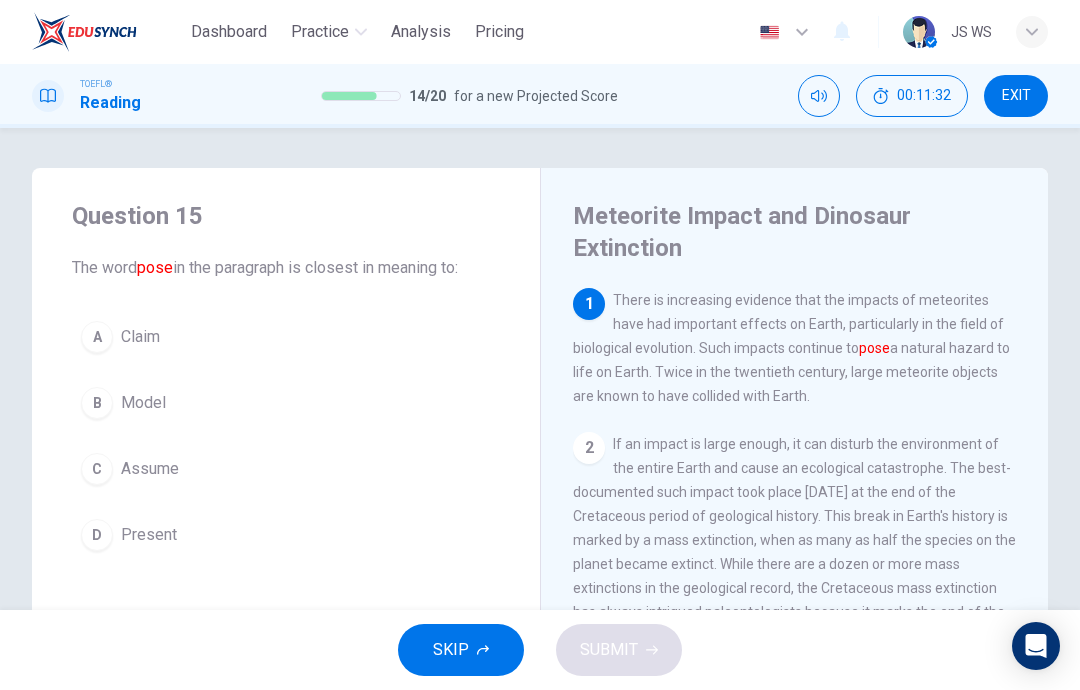 click on "B Model" at bounding box center (286, 403) 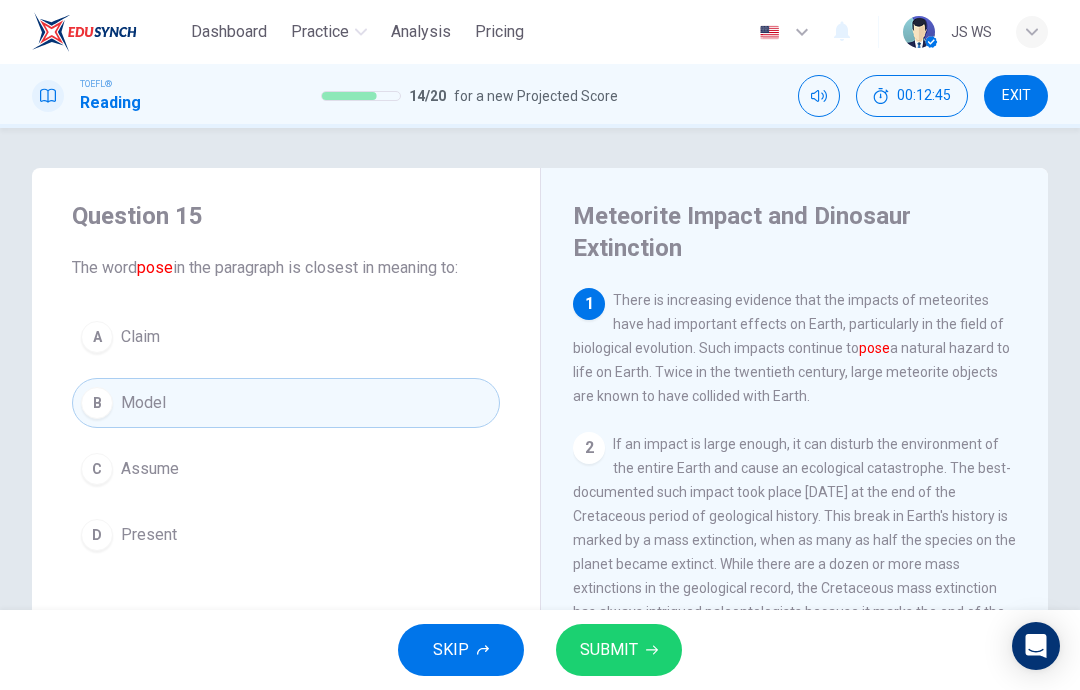 click on "D Present" at bounding box center (286, 535) 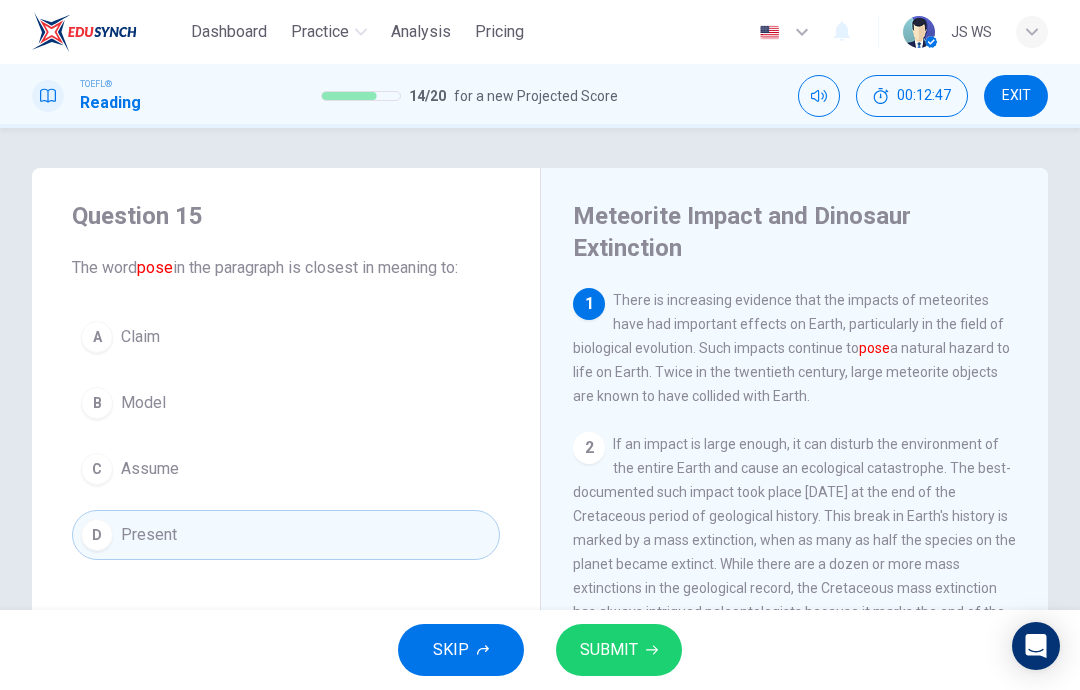 click on "SUBMIT" at bounding box center [609, 650] 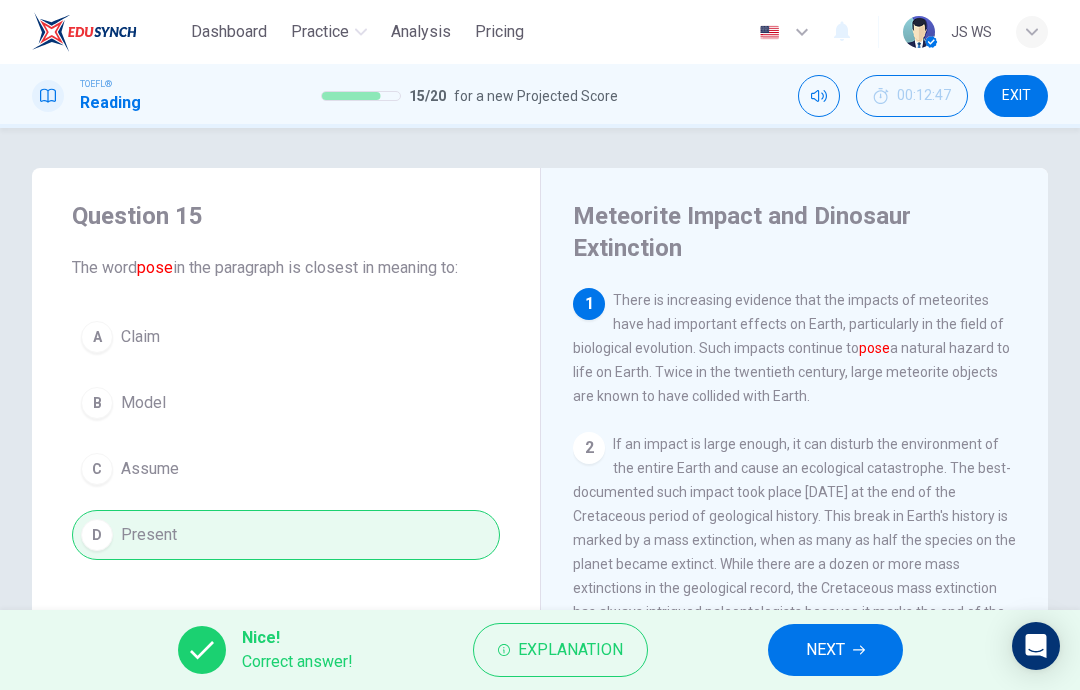 click on "NEXT" at bounding box center [825, 650] 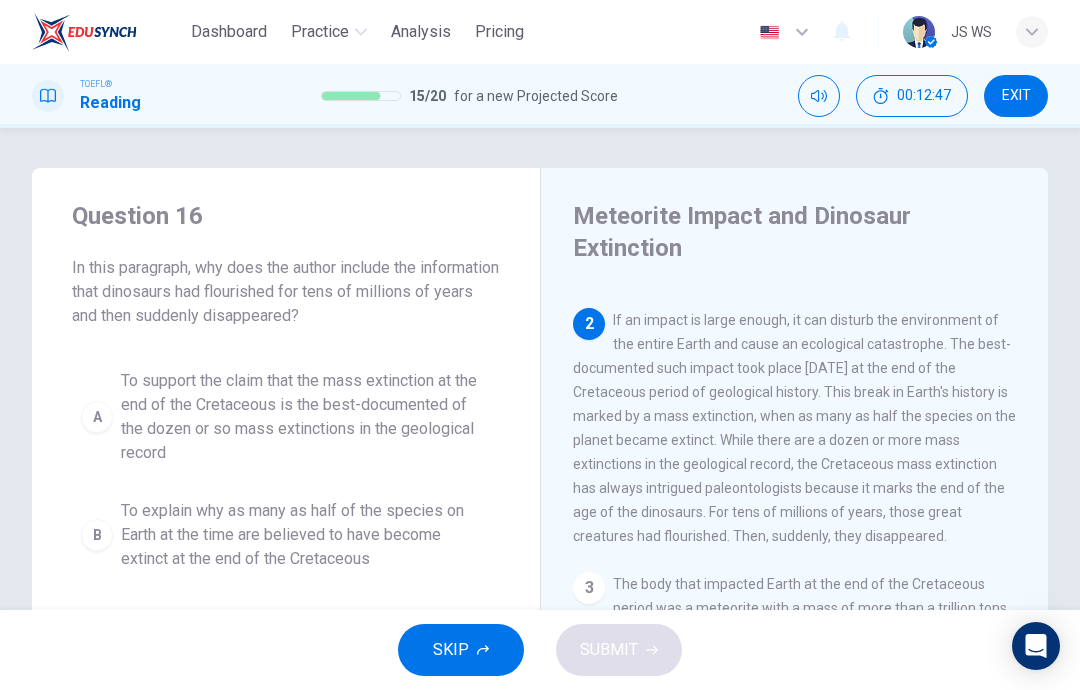 scroll, scrollTop: 149, scrollLeft: 0, axis: vertical 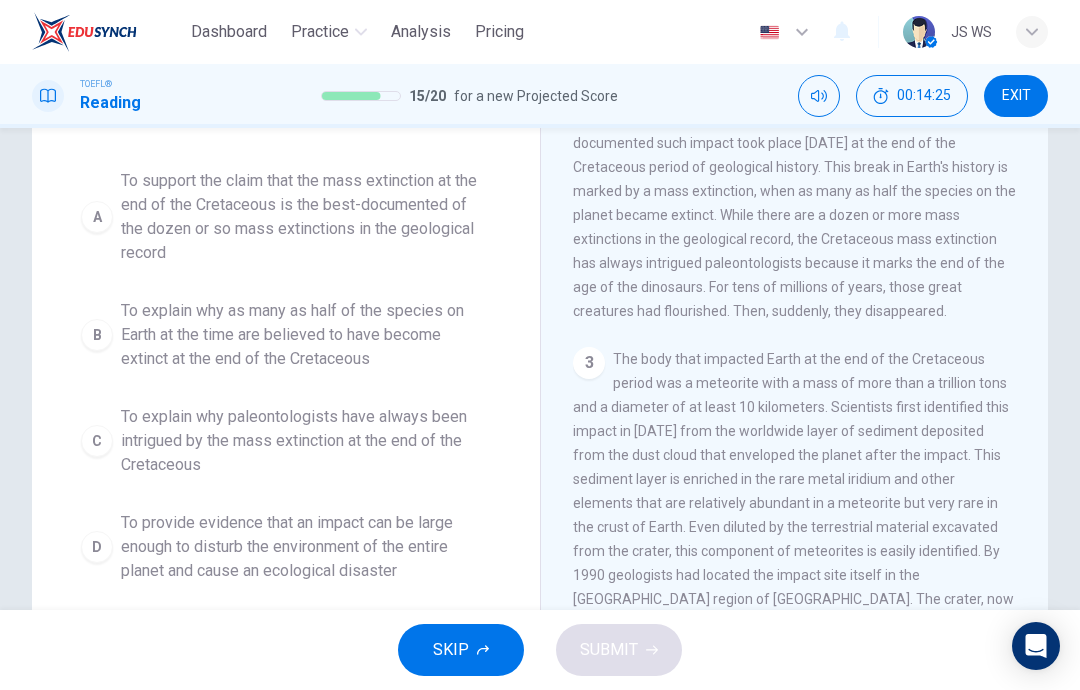 click on "To provide evidence that an impact can be large enough to disturb the environment of the entire planet and cause an ecological disaster" at bounding box center [306, 547] 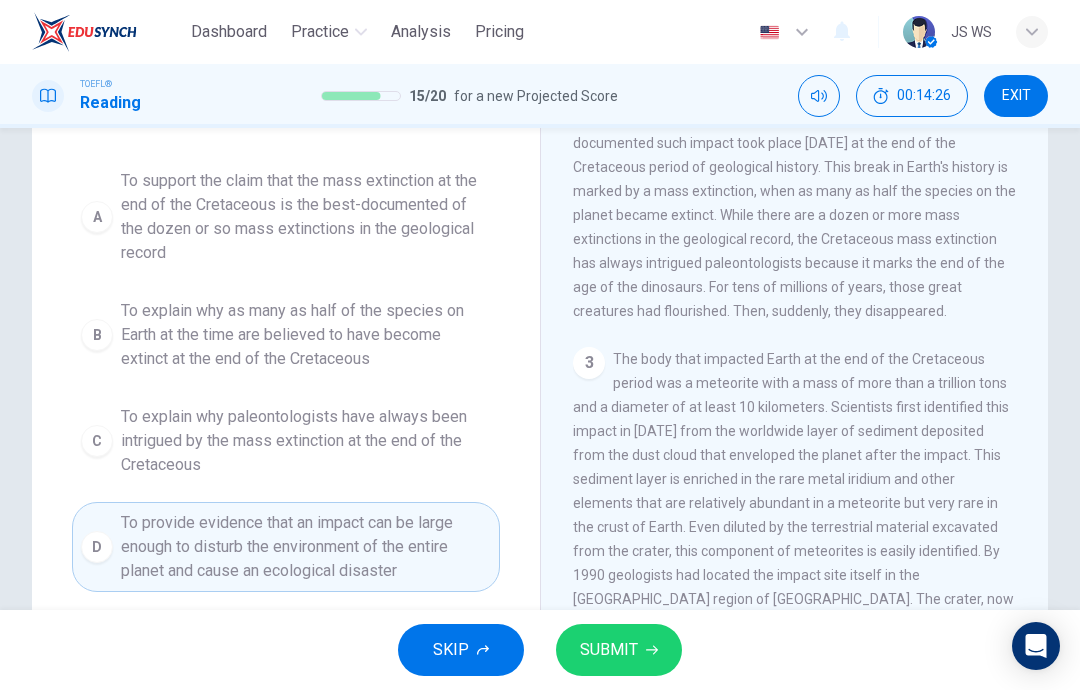 click on "SUBMIT" at bounding box center (619, 650) 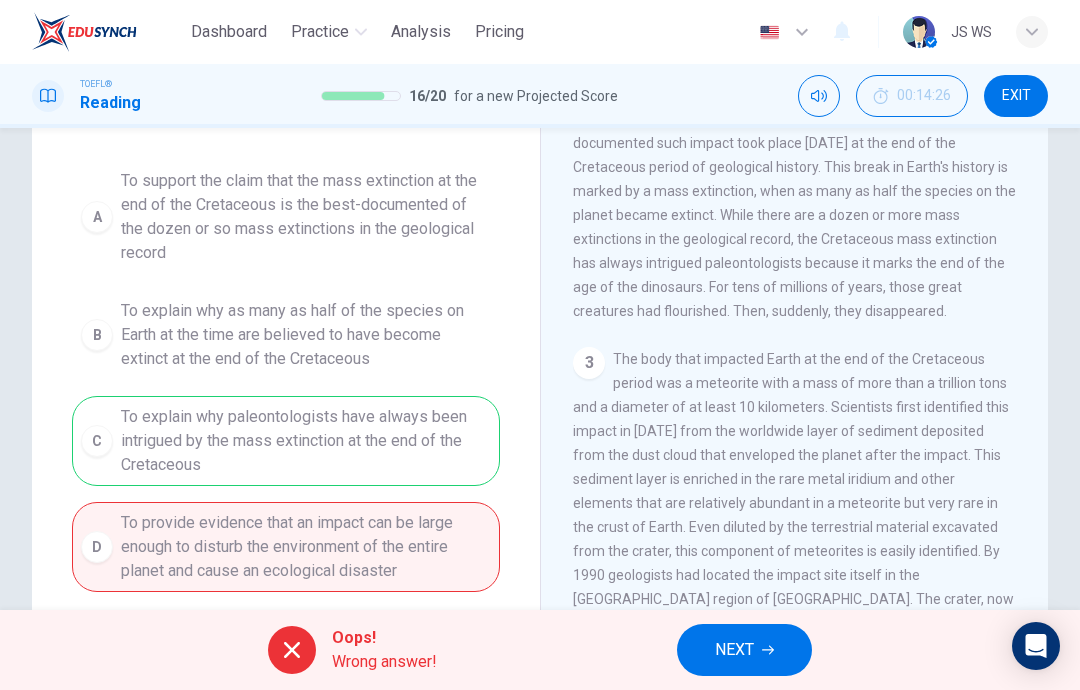 click on "NEXT" at bounding box center (744, 650) 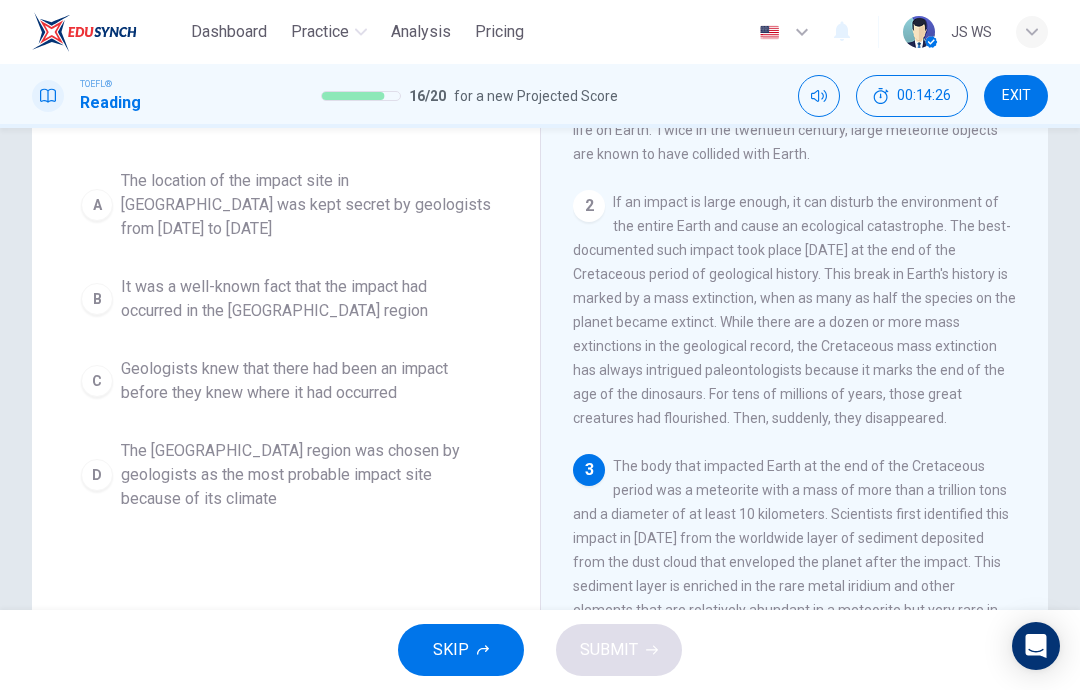 scroll, scrollTop: 0, scrollLeft: 0, axis: both 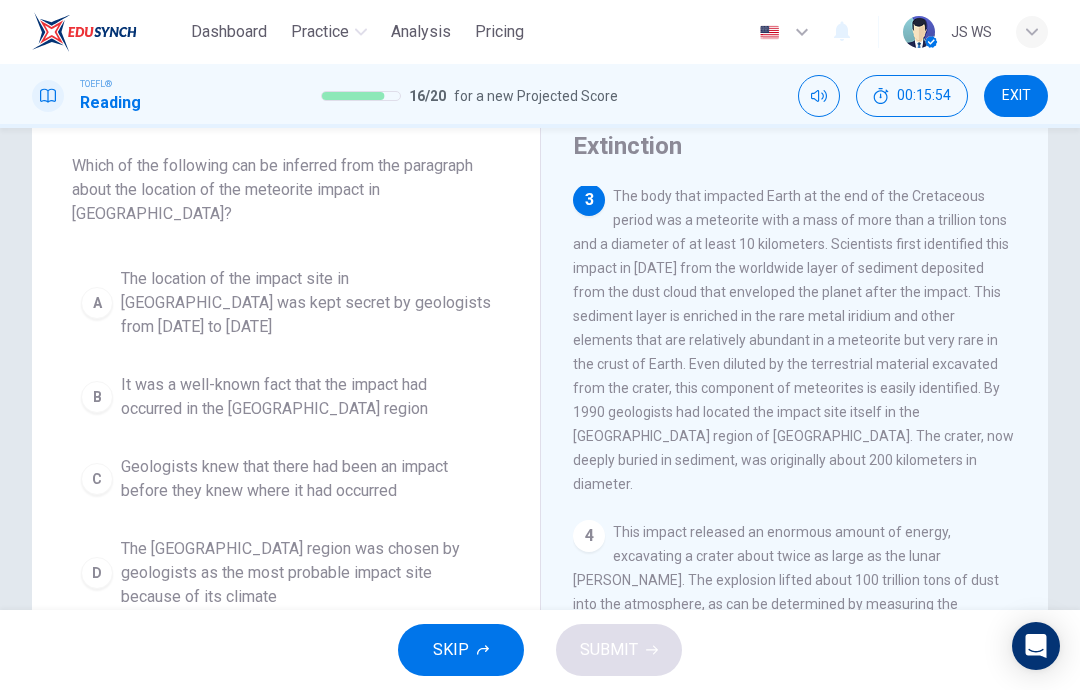 click on "C Geologists knew that there had been an impact before they knew where it had occurred" at bounding box center [286, 479] 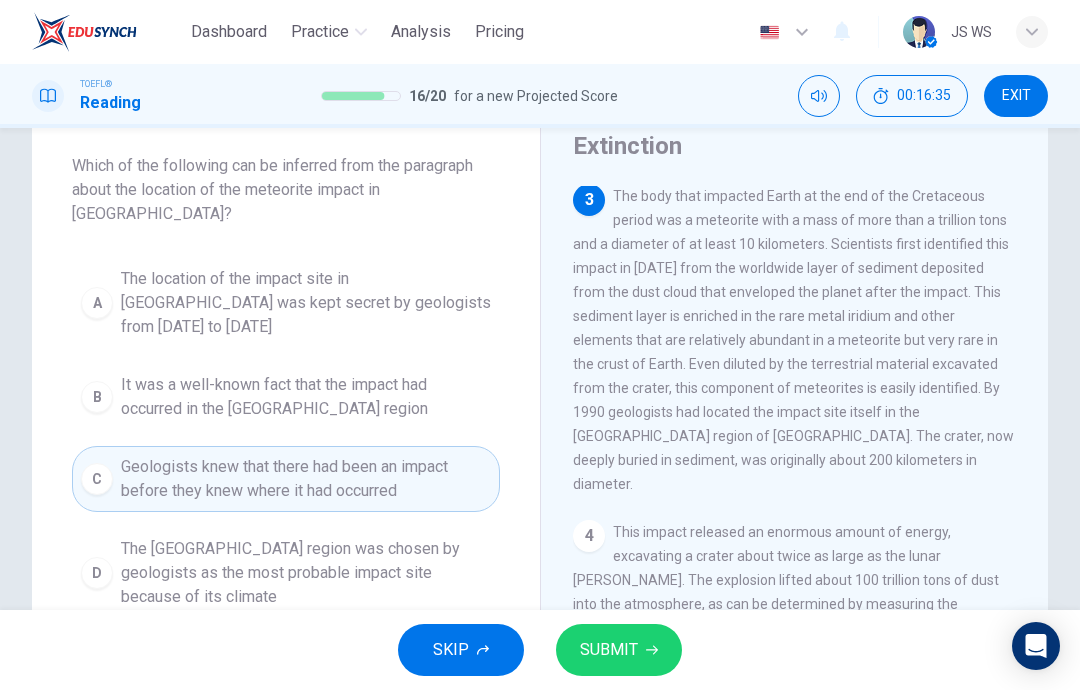 click on "SUBMIT" at bounding box center [609, 650] 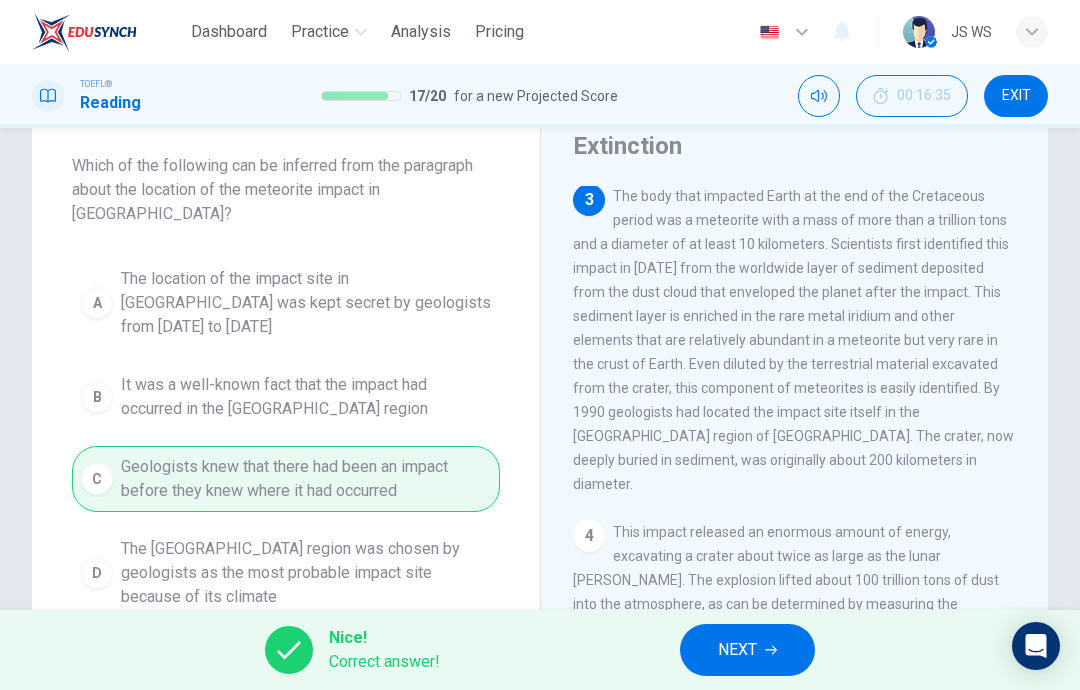 click on "NEXT" at bounding box center (747, 650) 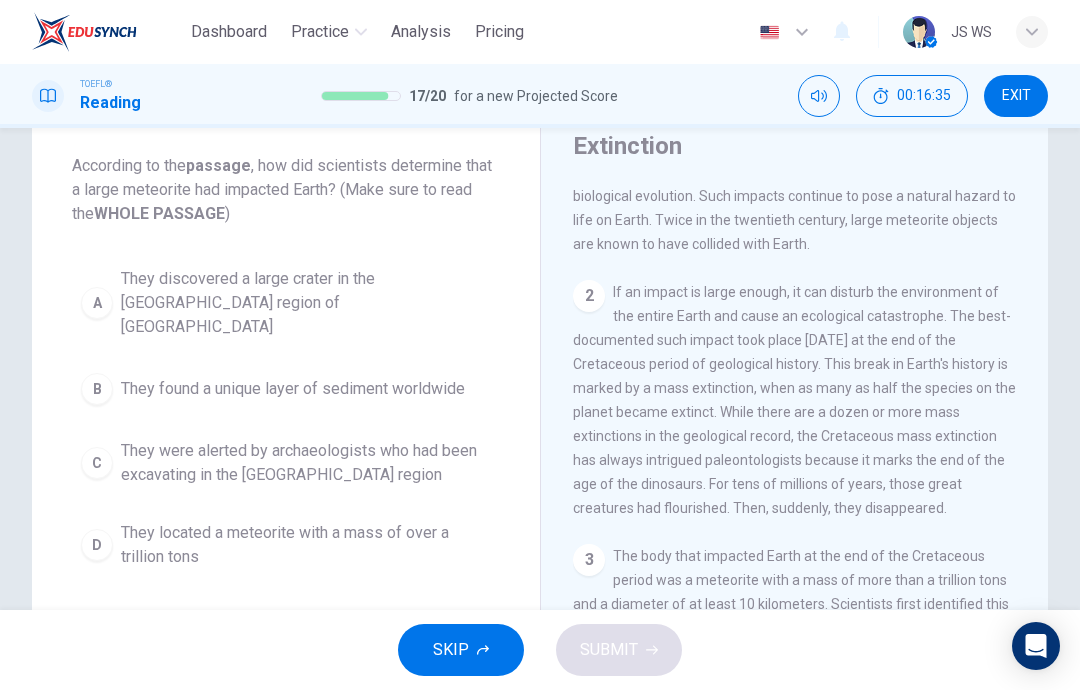 scroll, scrollTop: 0, scrollLeft: 0, axis: both 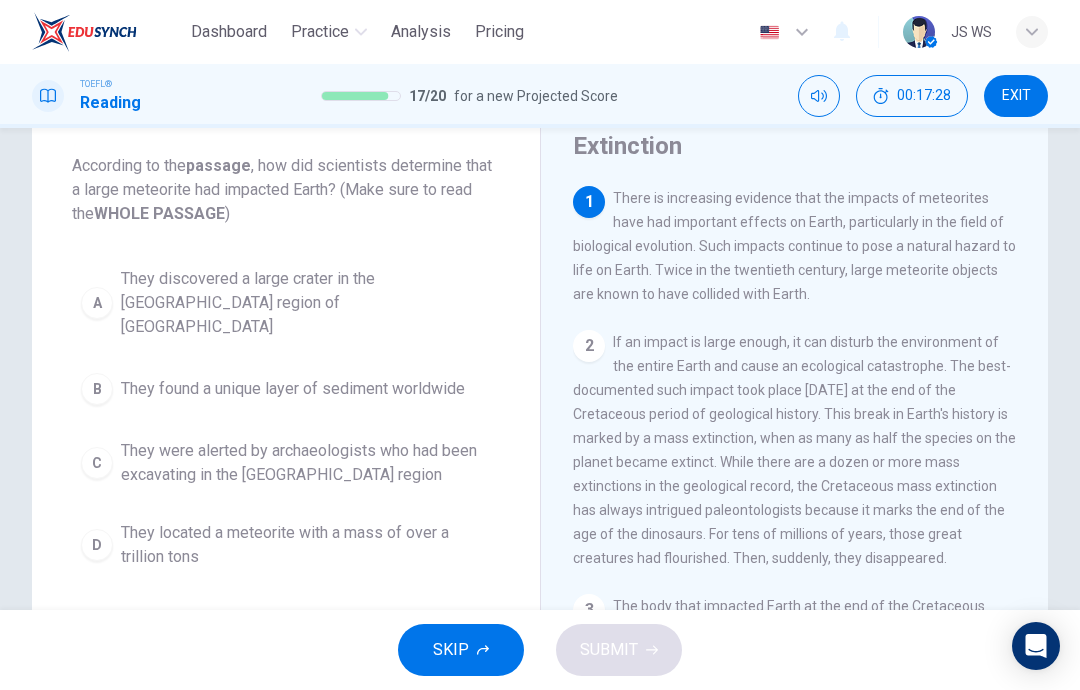click on "They located a meteorite with a mass of over a trillion tons" at bounding box center (306, 545) 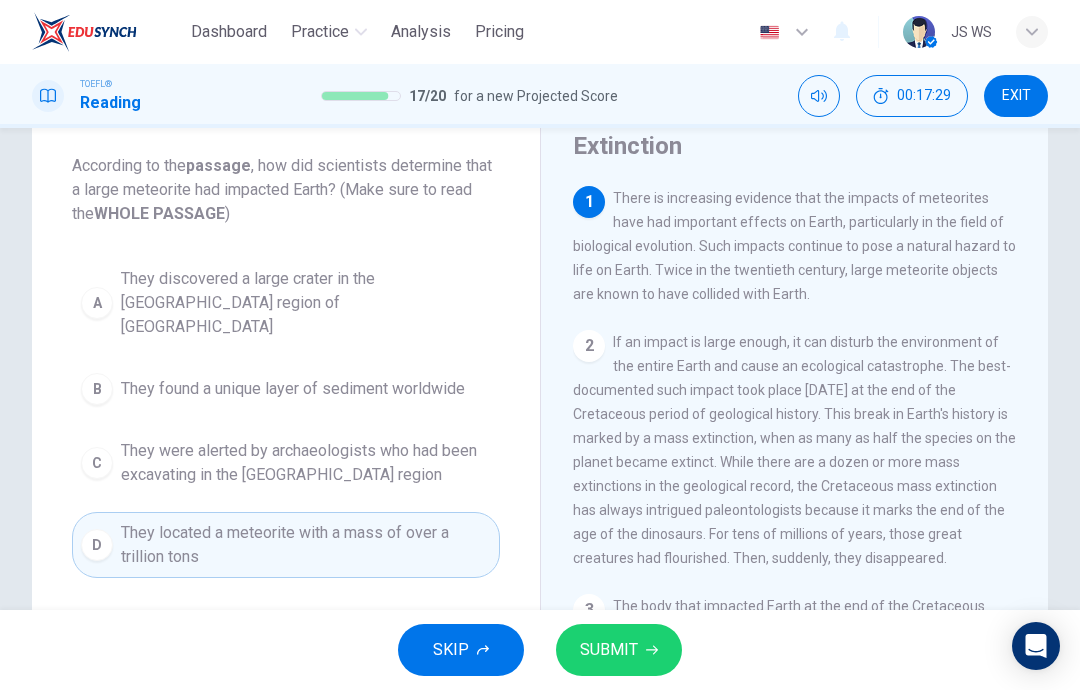 click on "SUBMIT" at bounding box center (609, 650) 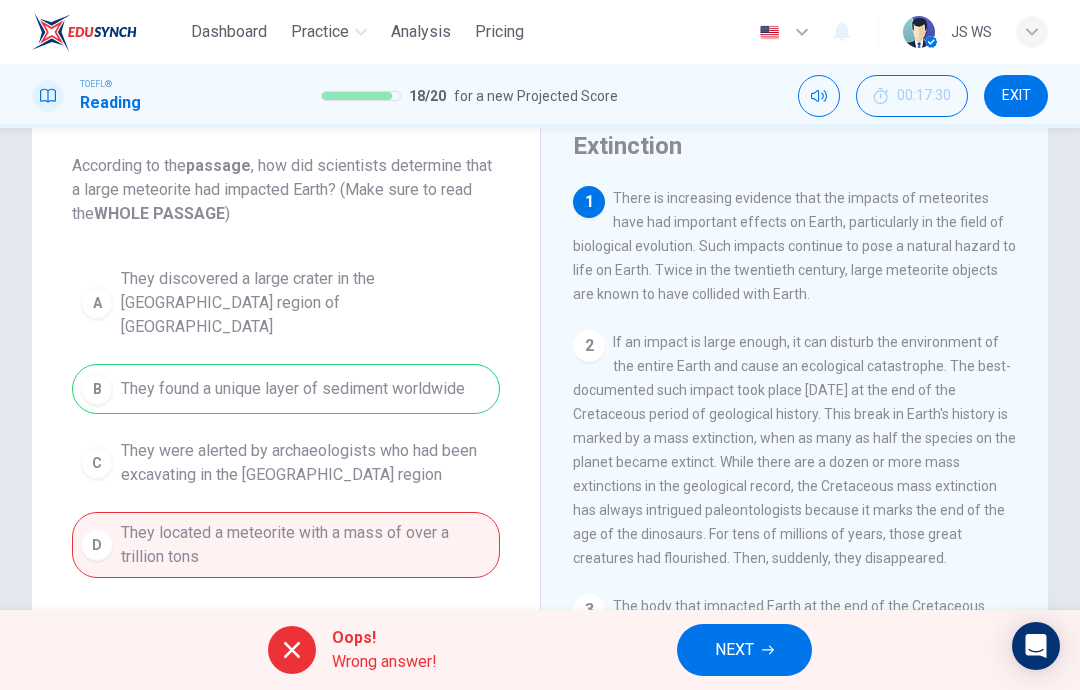 click 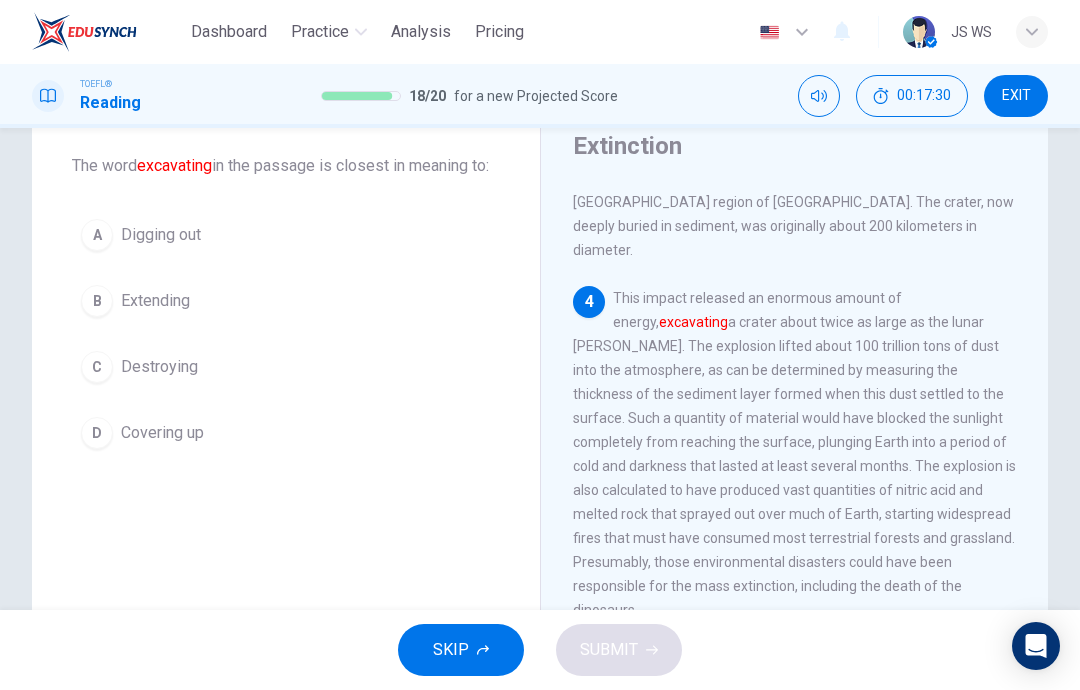 scroll, scrollTop: 697, scrollLeft: 0, axis: vertical 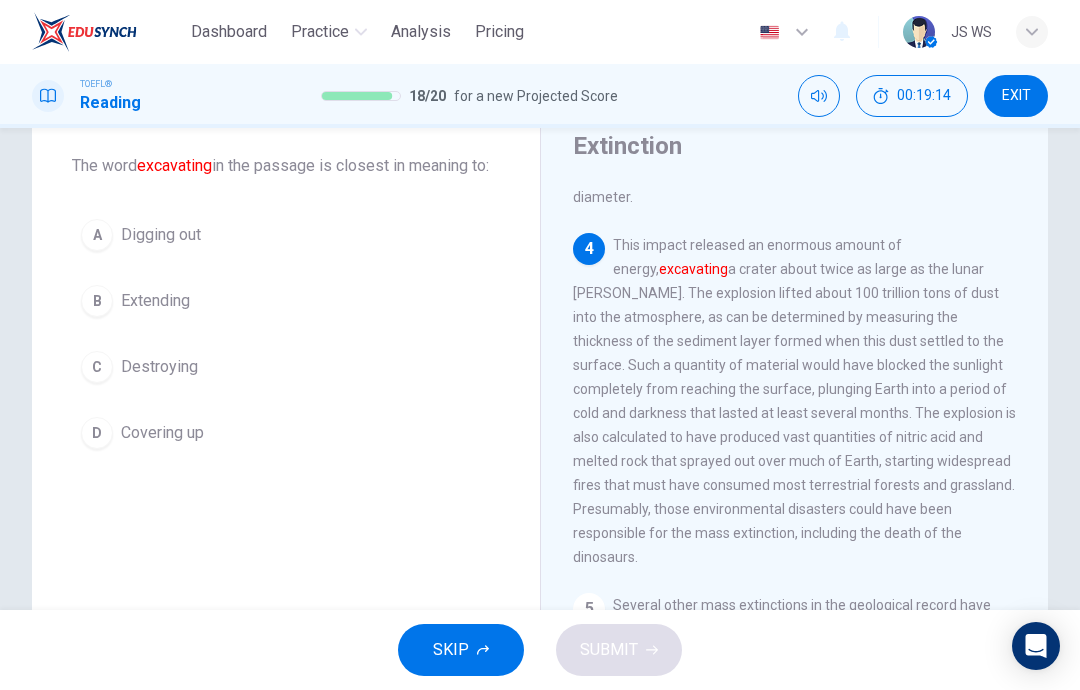 click on "B Extending" at bounding box center (286, 301) 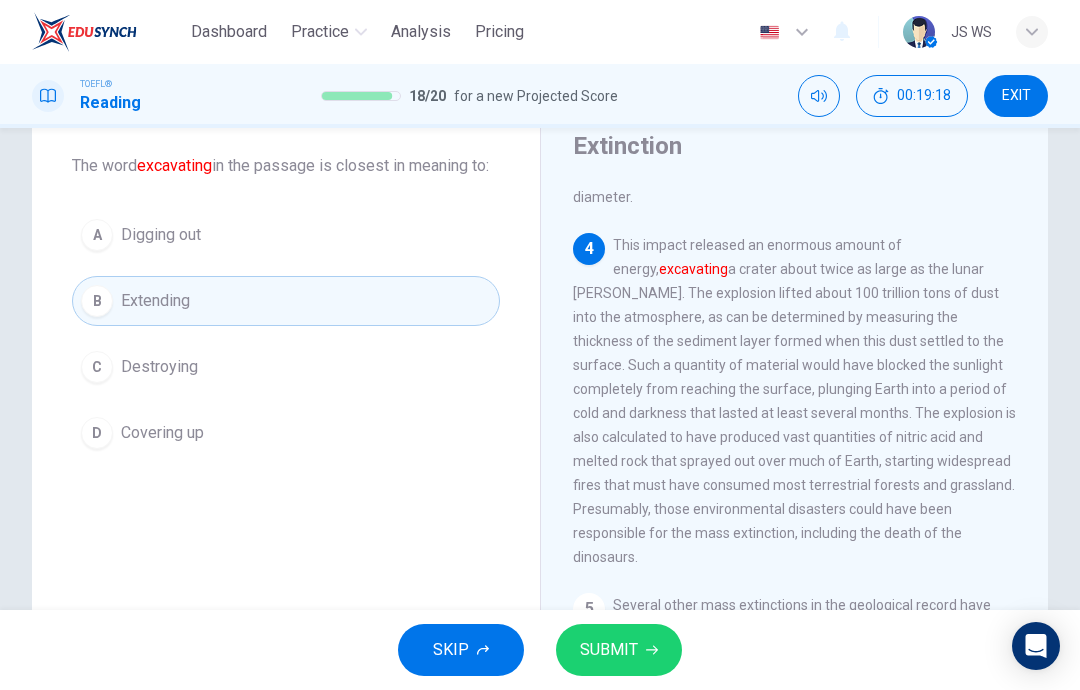 click on "C Destroying" at bounding box center [286, 367] 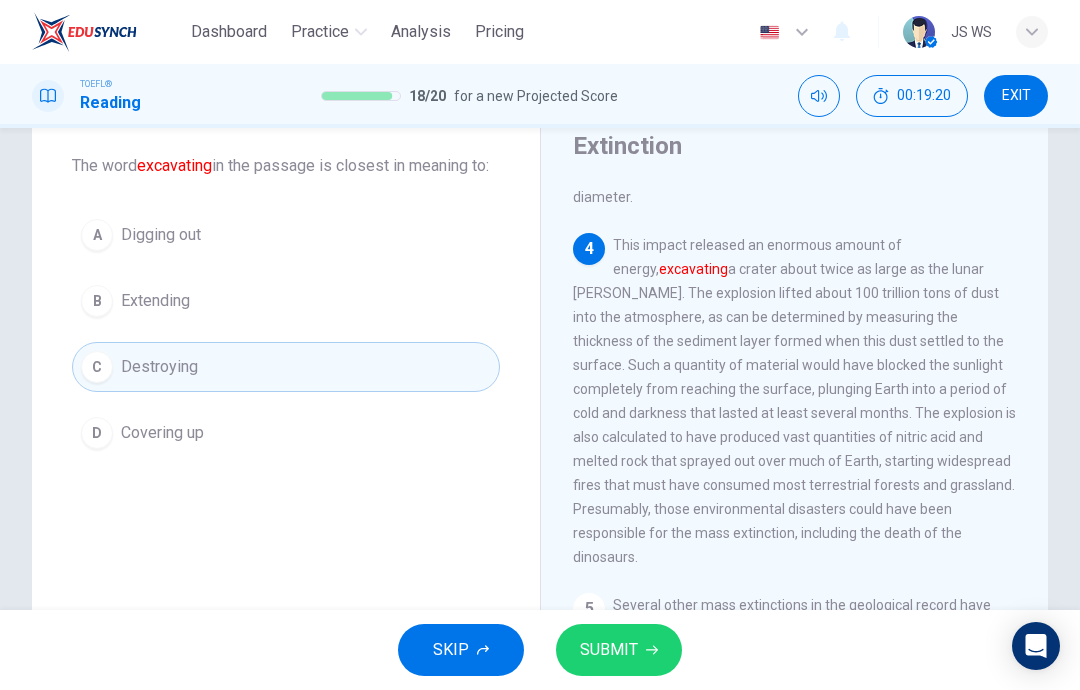 click on "A Digging out" at bounding box center [286, 235] 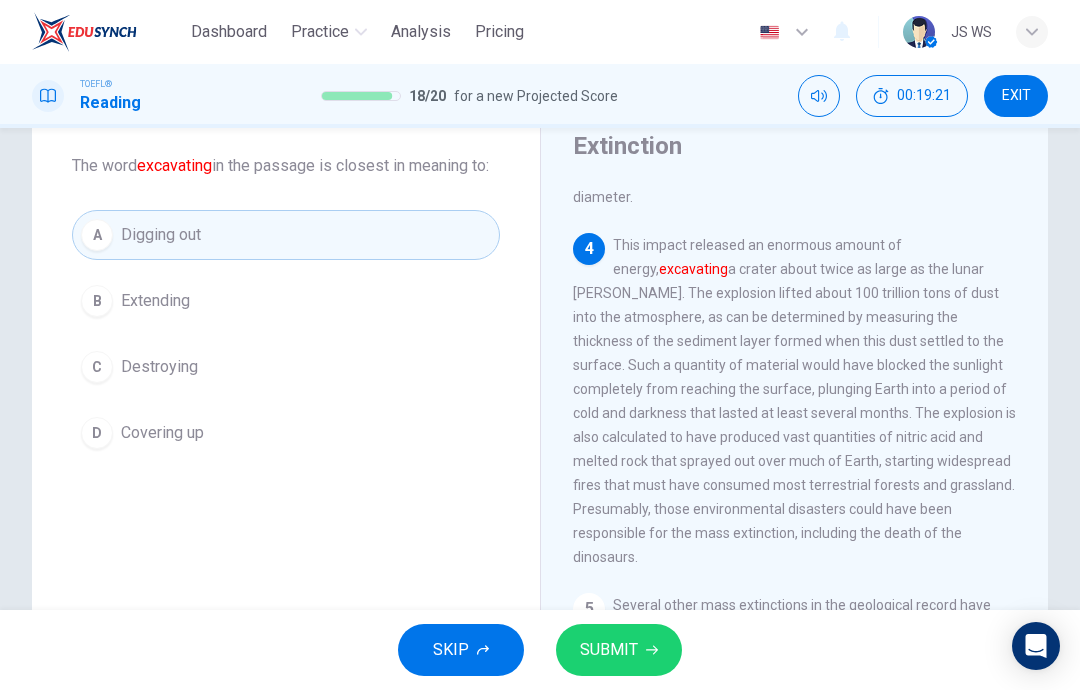 click on "SUBMIT" at bounding box center [609, 650] 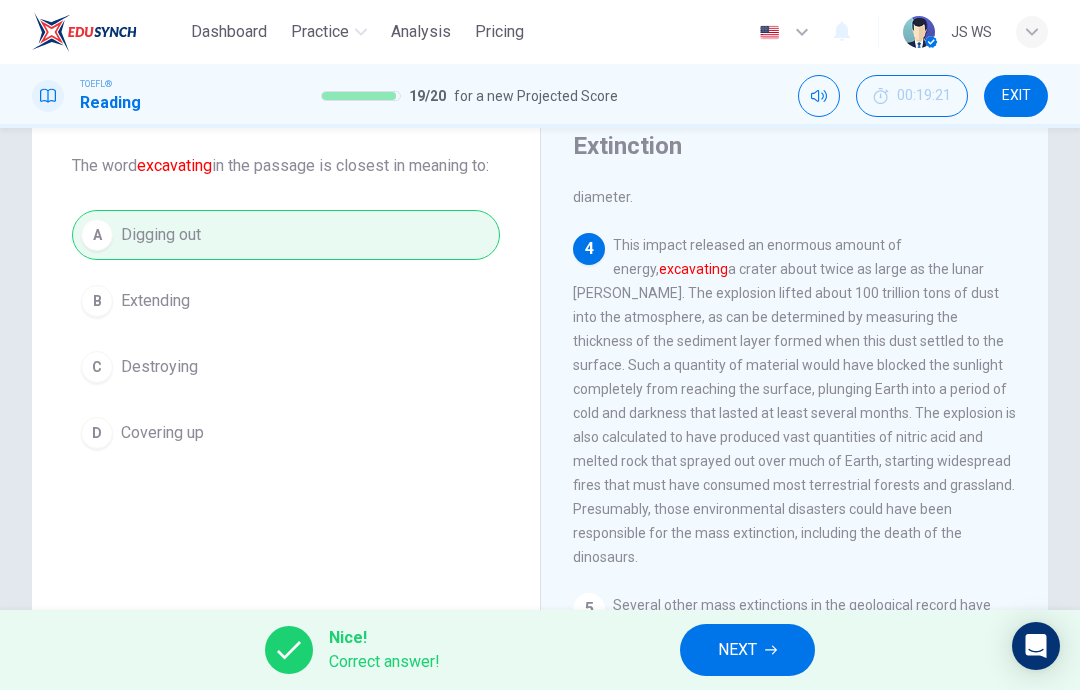 click on "NEXT" at bounding box center (737, 650) 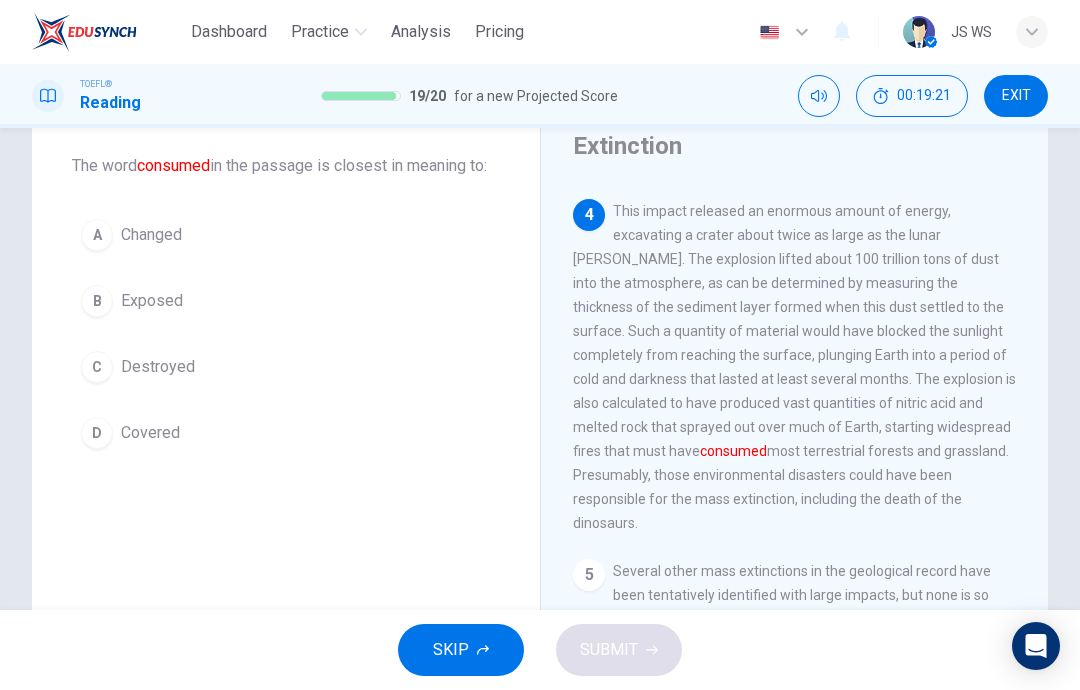 scroll, scrollTop: 747, scrollLeft: 0, axis: vertical 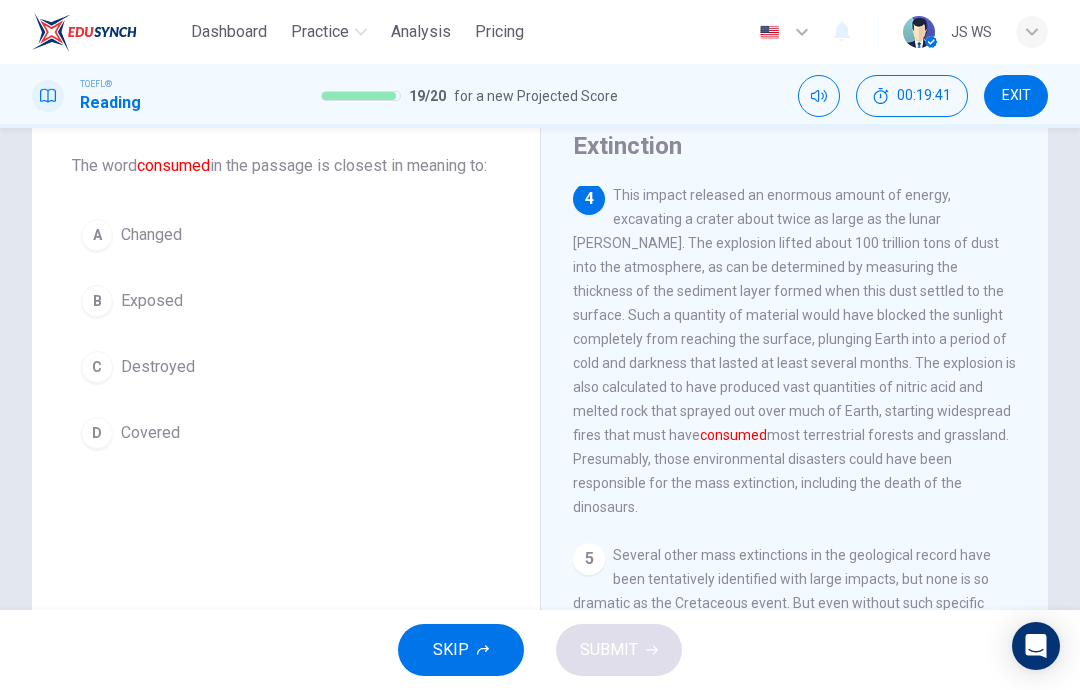 click on "D Covered" at bounding box center [286, 433] 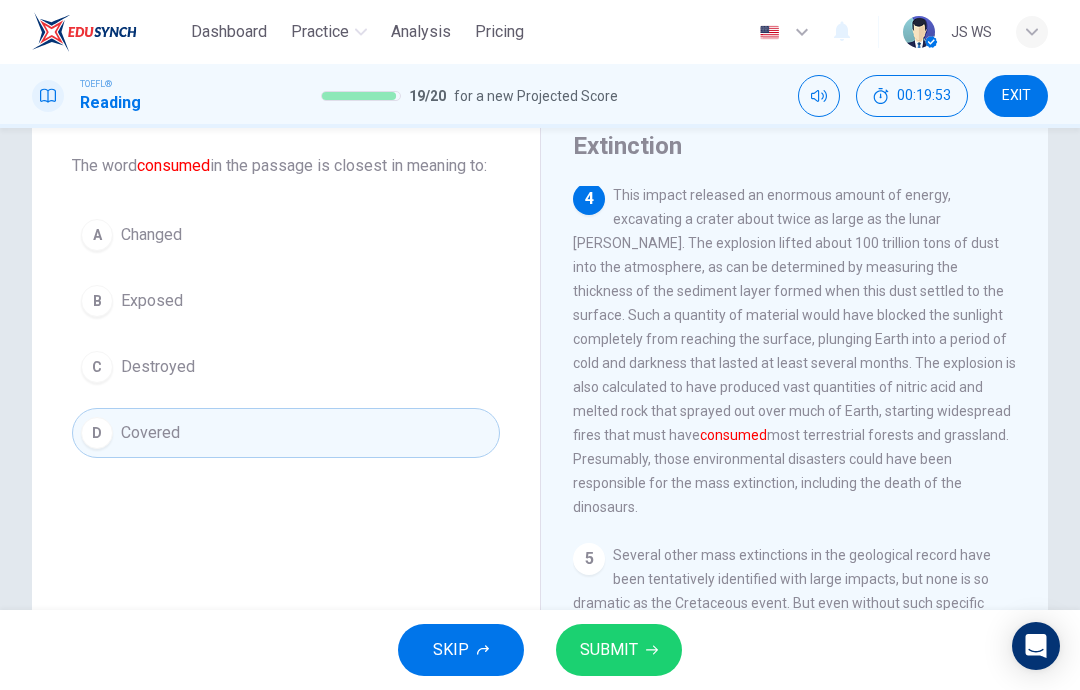 click on "SUBMIT" at bounding box center [609, 650] 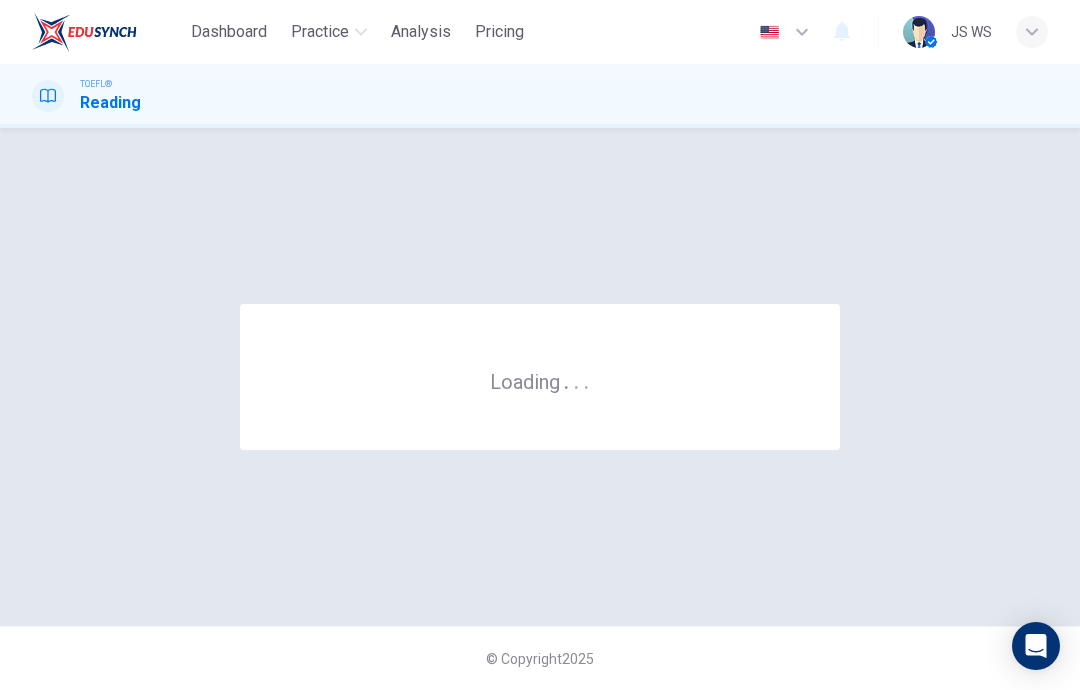 scroll, scrollTop: 0, scrollLeft: 0, axis: both 